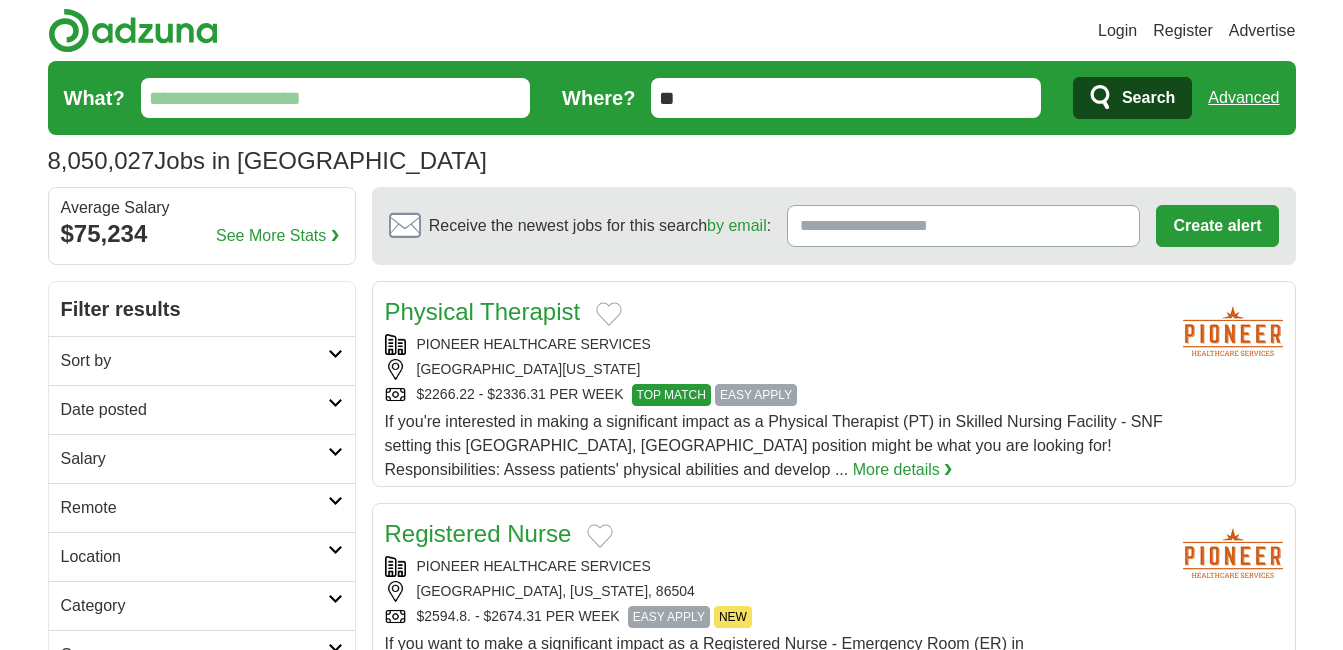 scroll, scrollTop: 0, scrollLeft: 0, axis: both 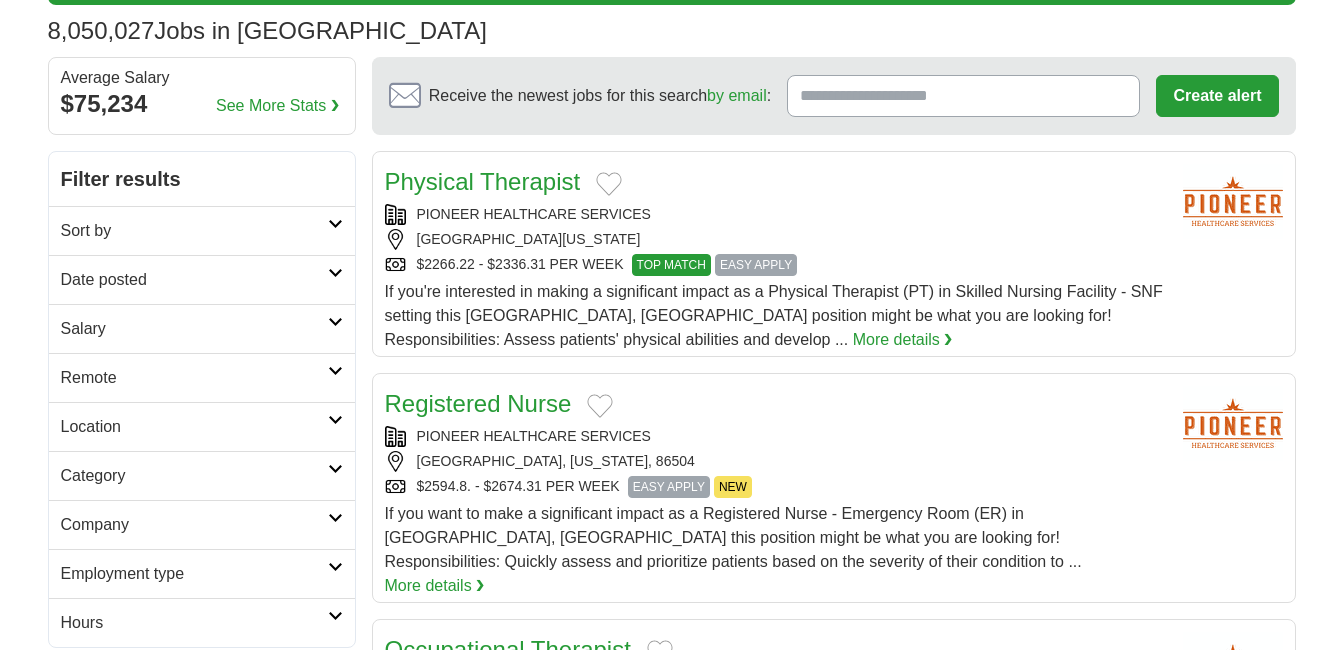 click at bounding box center [335, 371] 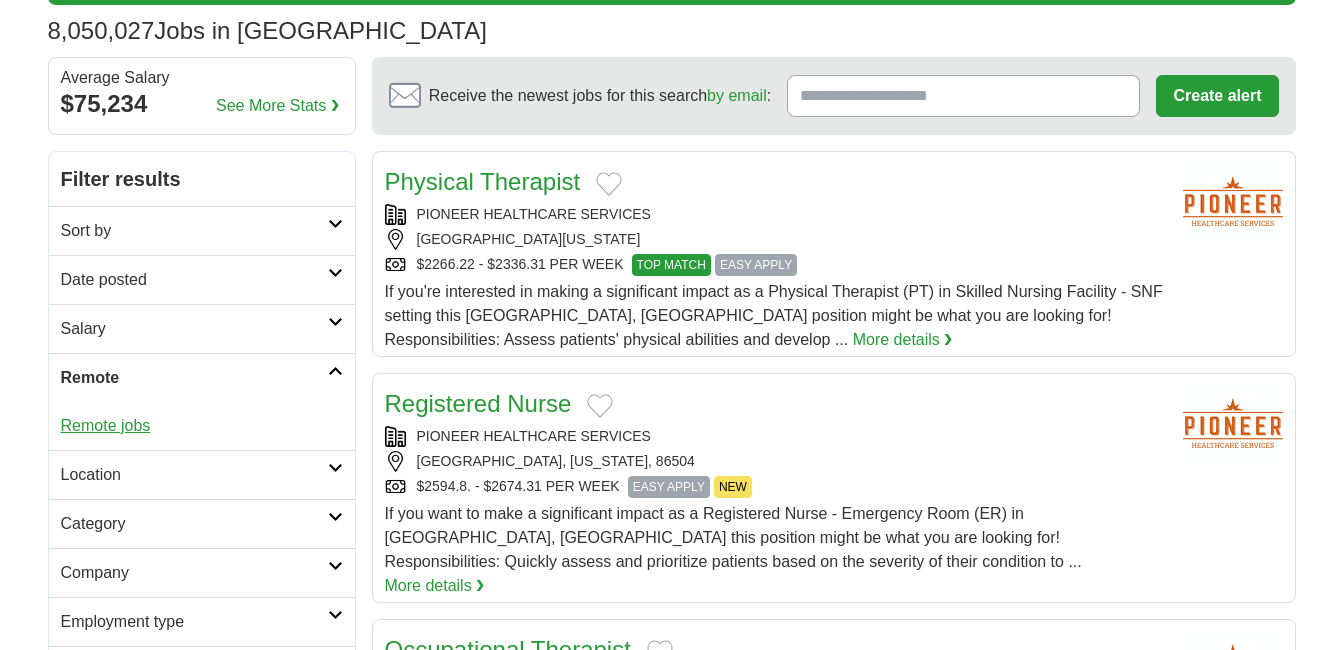 click on "Remote jobs" at bounding box center (106, 425) 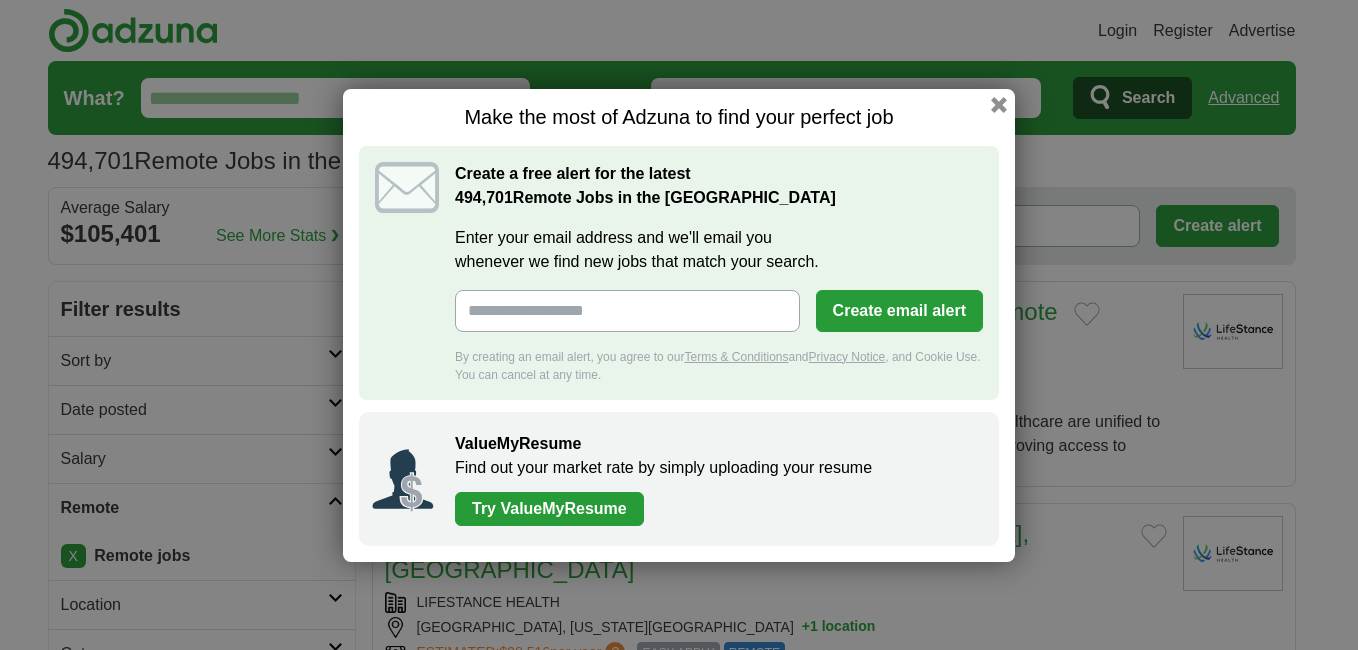 scroll, scrollTop: 0, scrollLeft: 0, axis: both 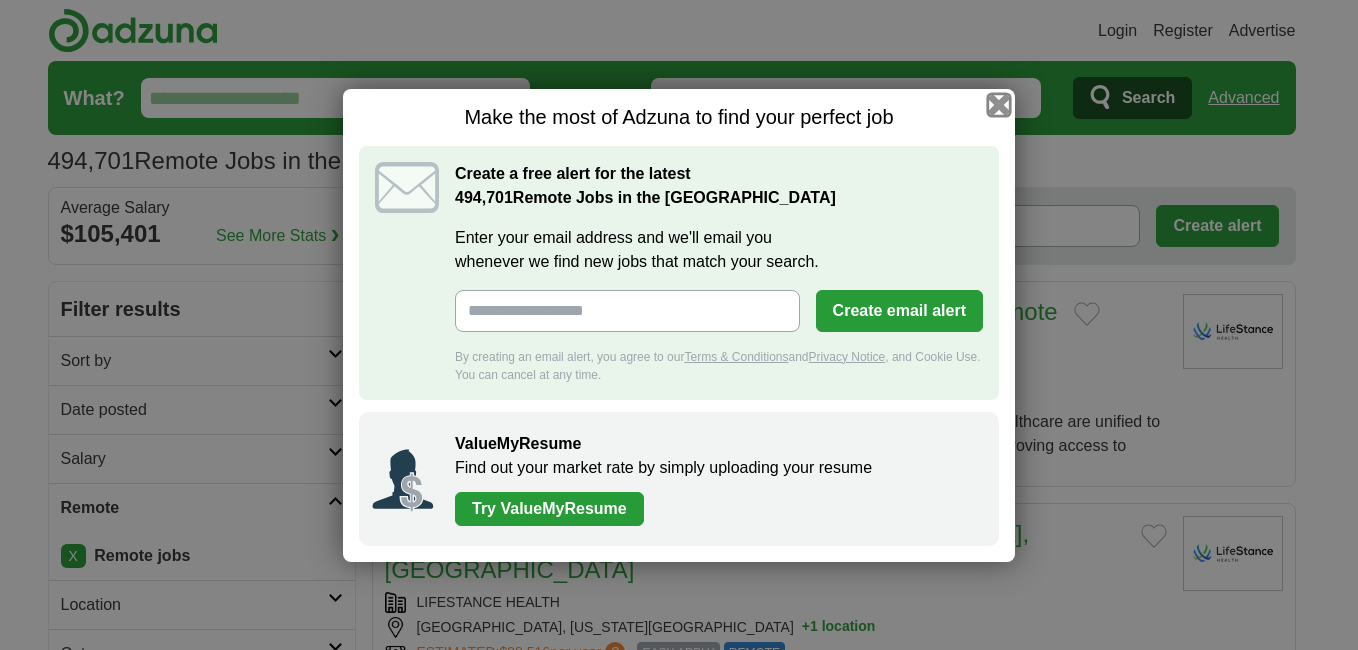 click at bounding box center (999, 104) 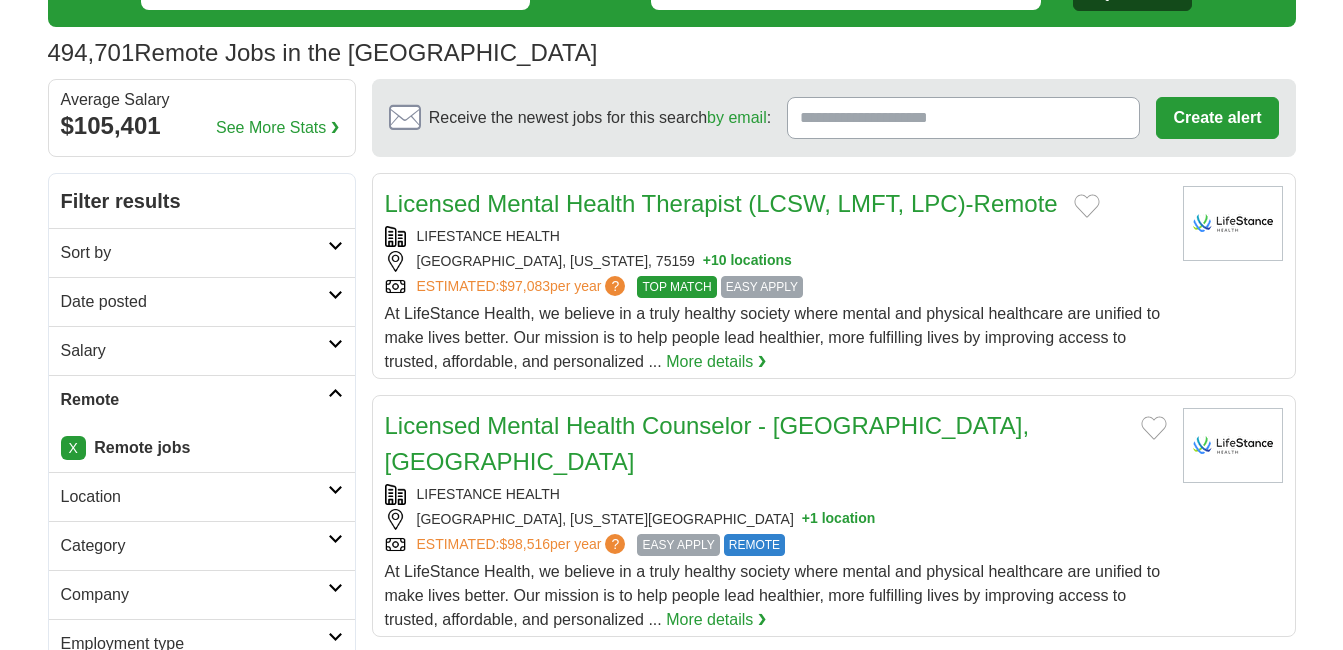scroll, scrollTop: 97, scrollLeft: 0, axis: vertical 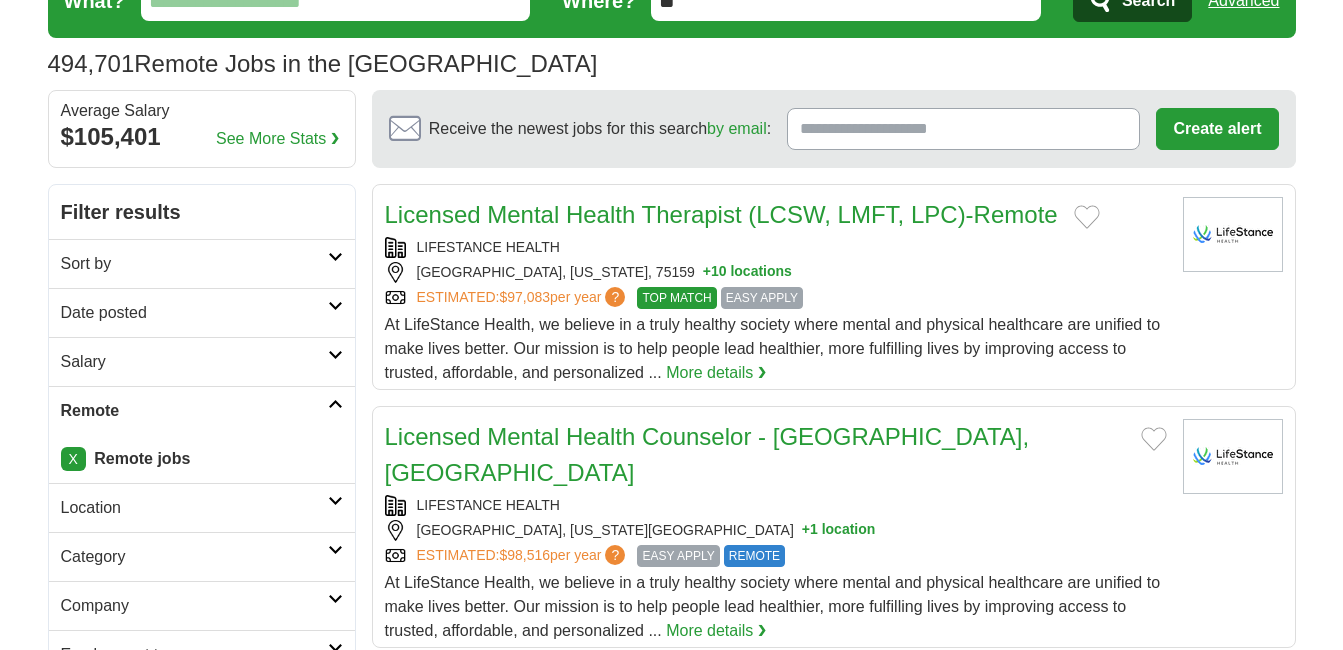 click at bounding box center (335, 257) 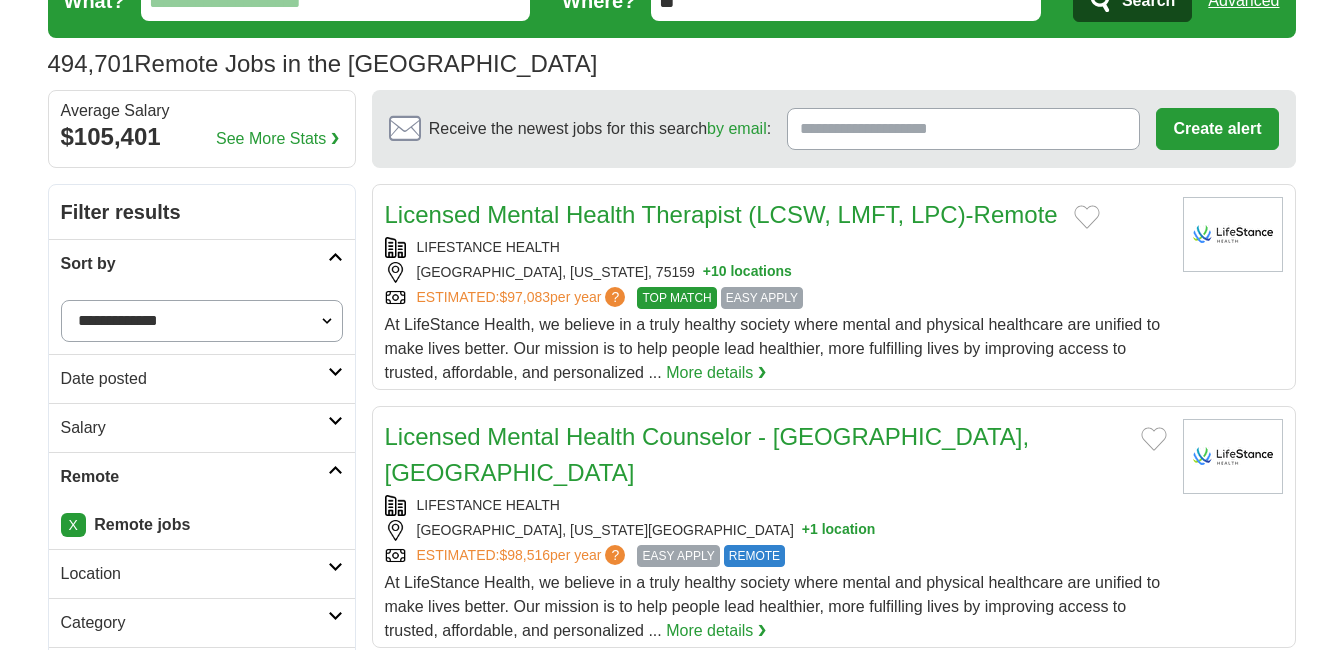 click at bounding box center (335, 257) 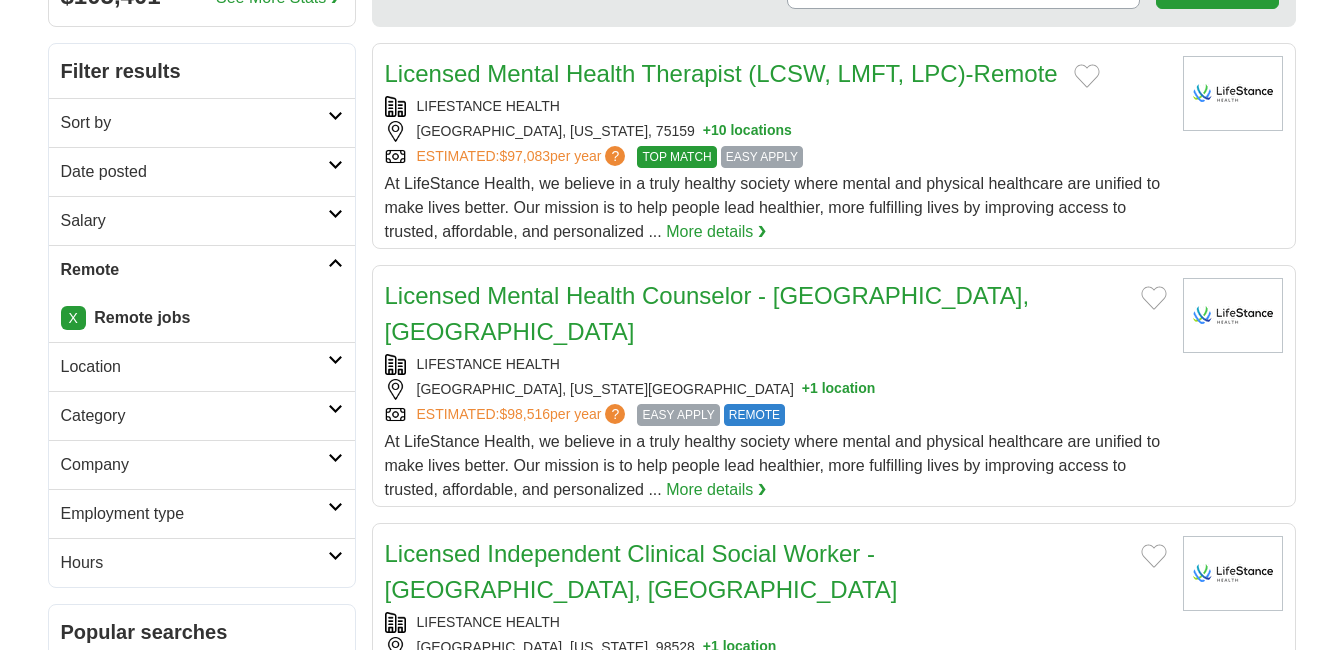 scroll, scrollTop: 422, scrollLeft: 0, axis: vertical 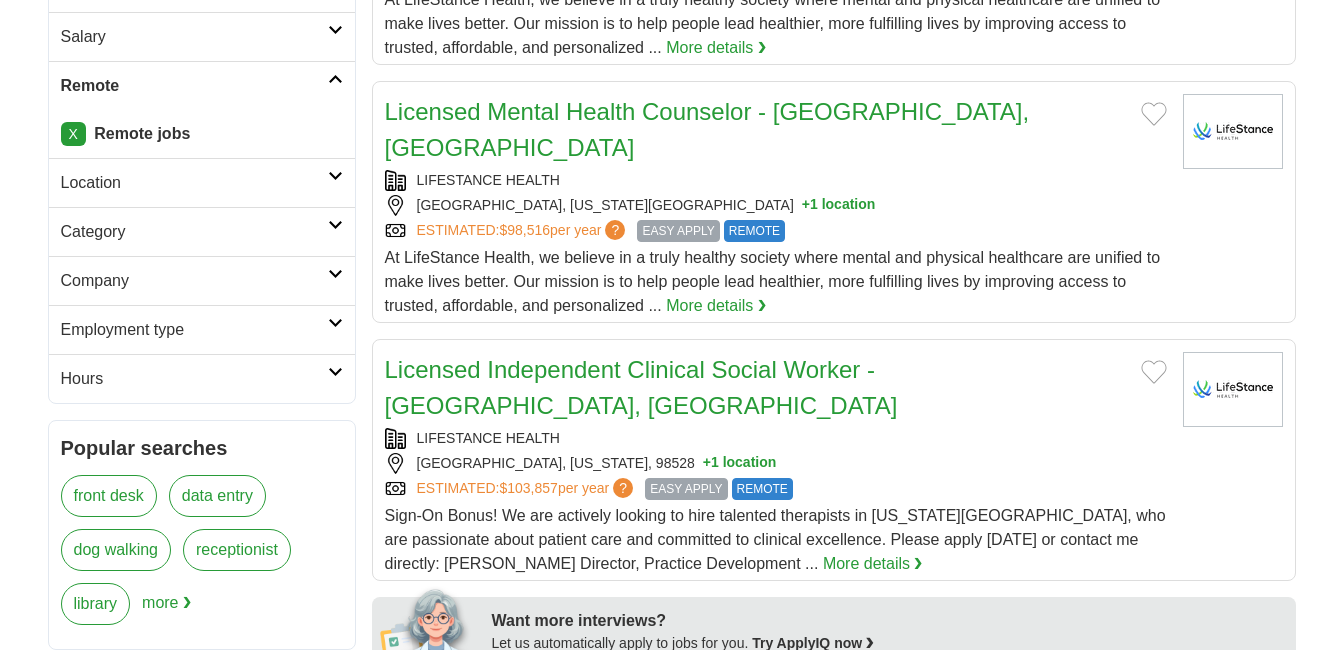 click on "Employment type" at bounding box center (202, 329) 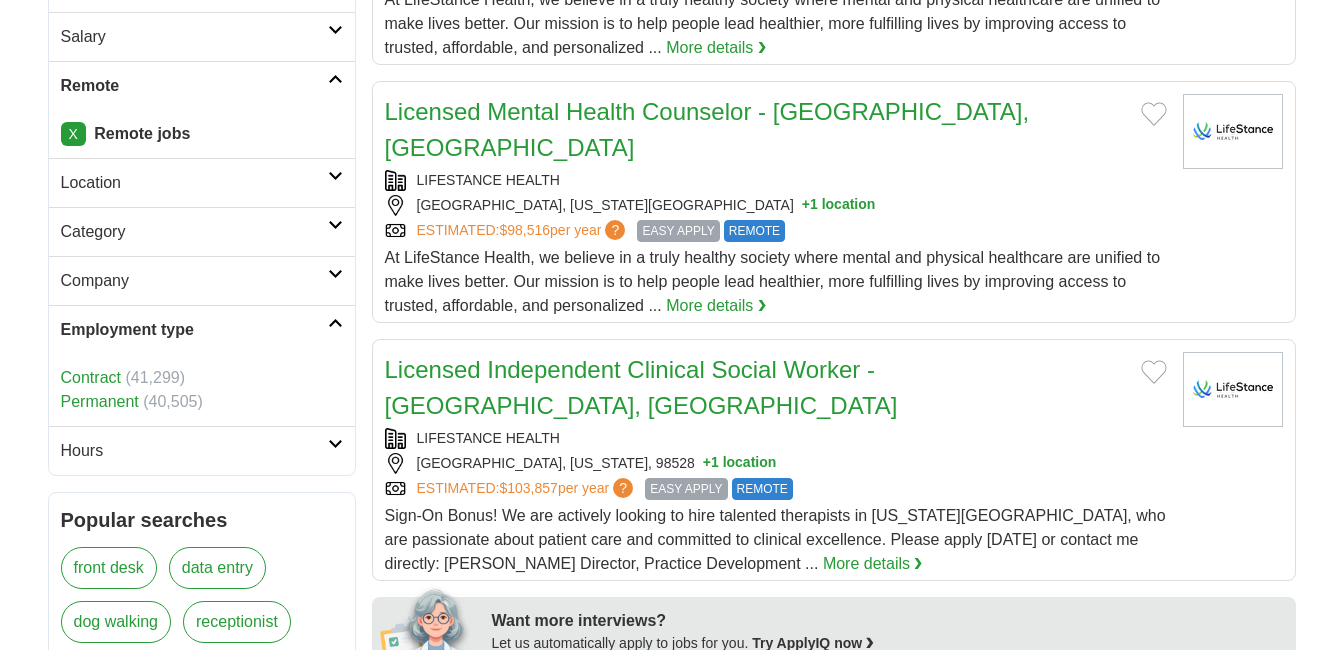 click on "Employment type" at bounding box center (202, 329) 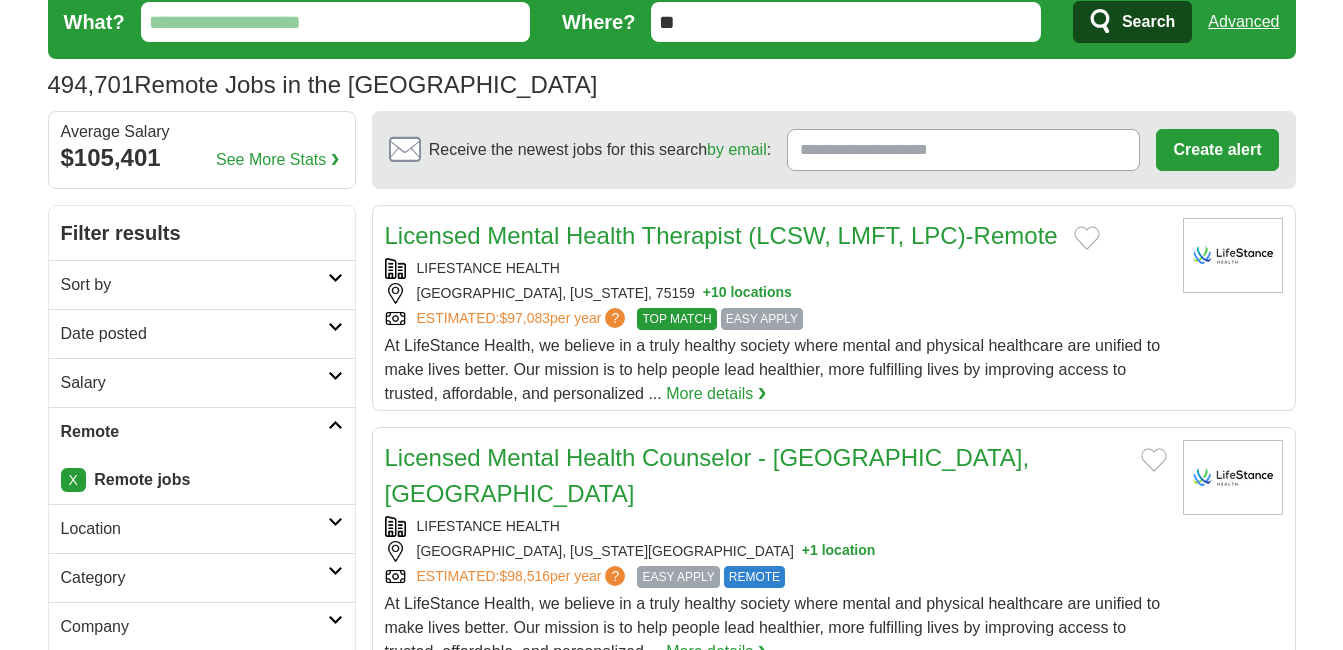scroll, scrollTop: 211, scrollLeft: 0, axis: vertical 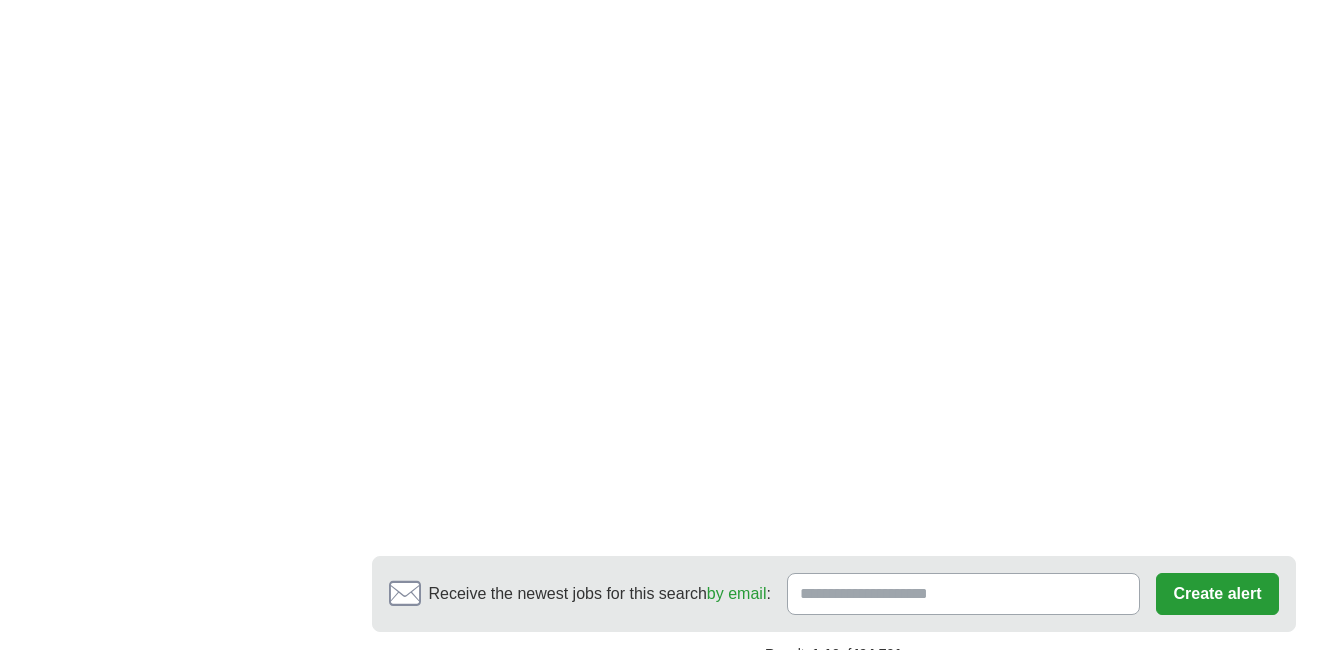 click on "next ❯" at bounding box center (1023, 698) 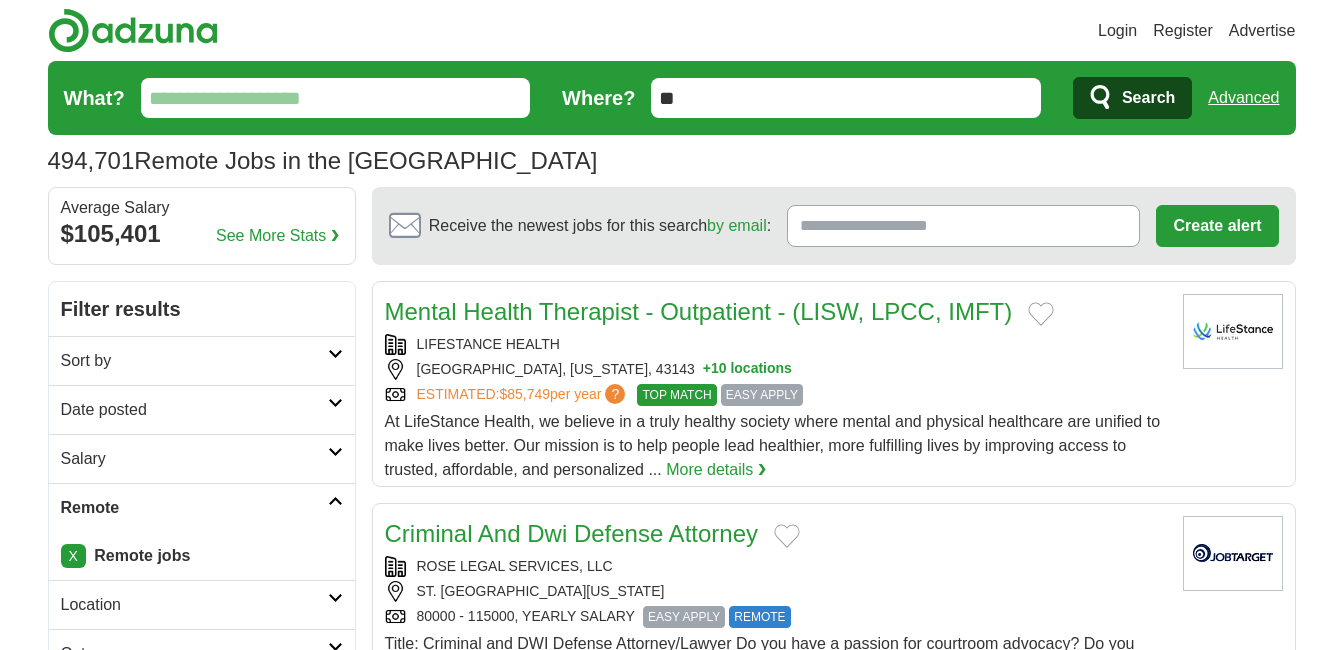 scroll, scrollTop: 0, scrollLeft: 0, axis: both 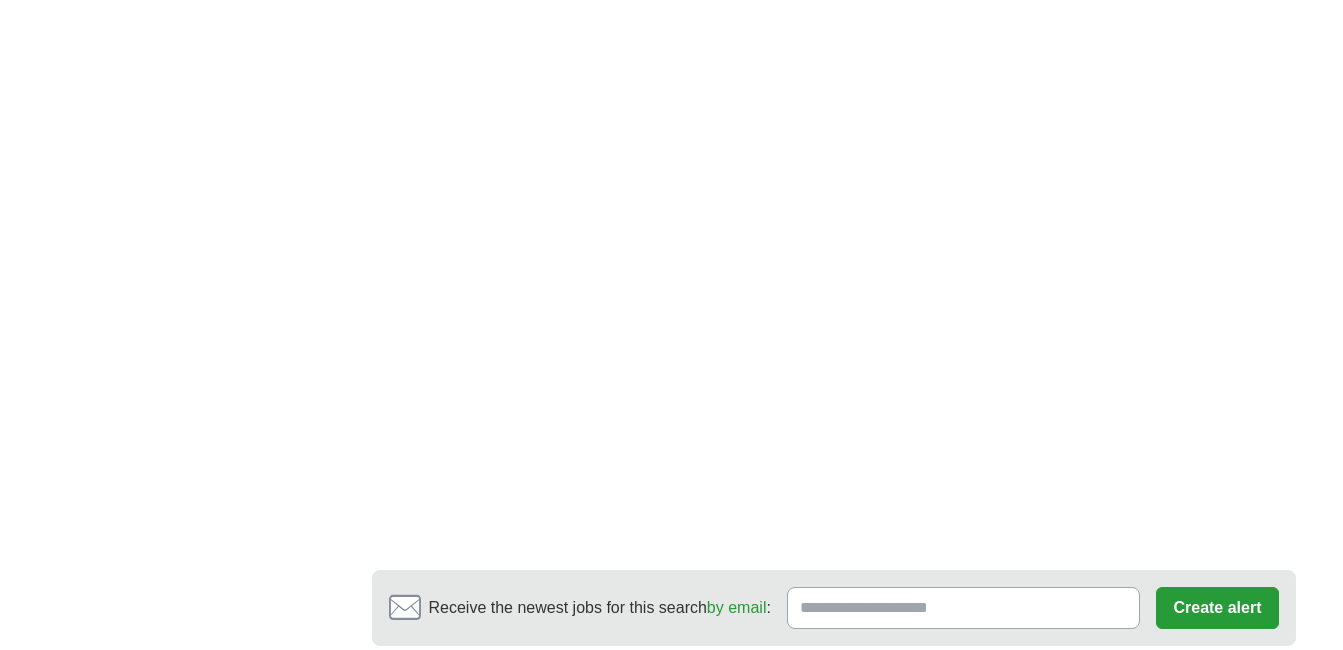 click on "next ❯" at bounding box center (1077, 712) 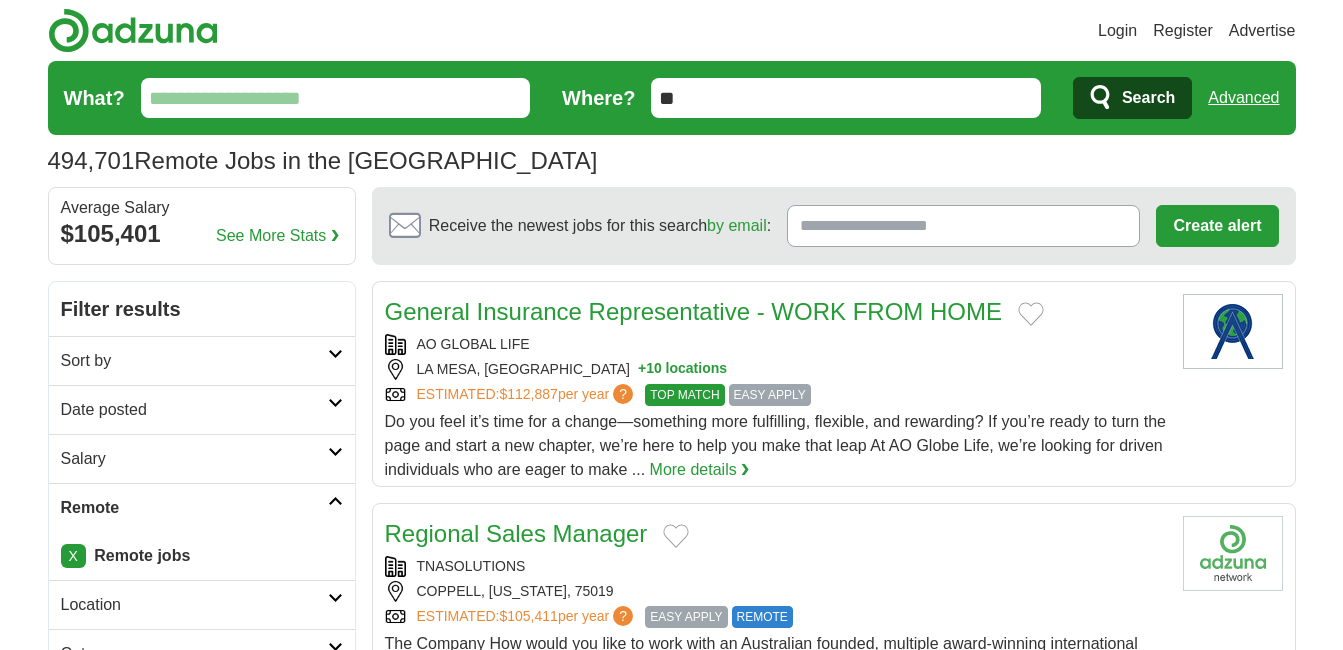 scroll, scrollTop: 0, scrollLeft: 0, axis: both 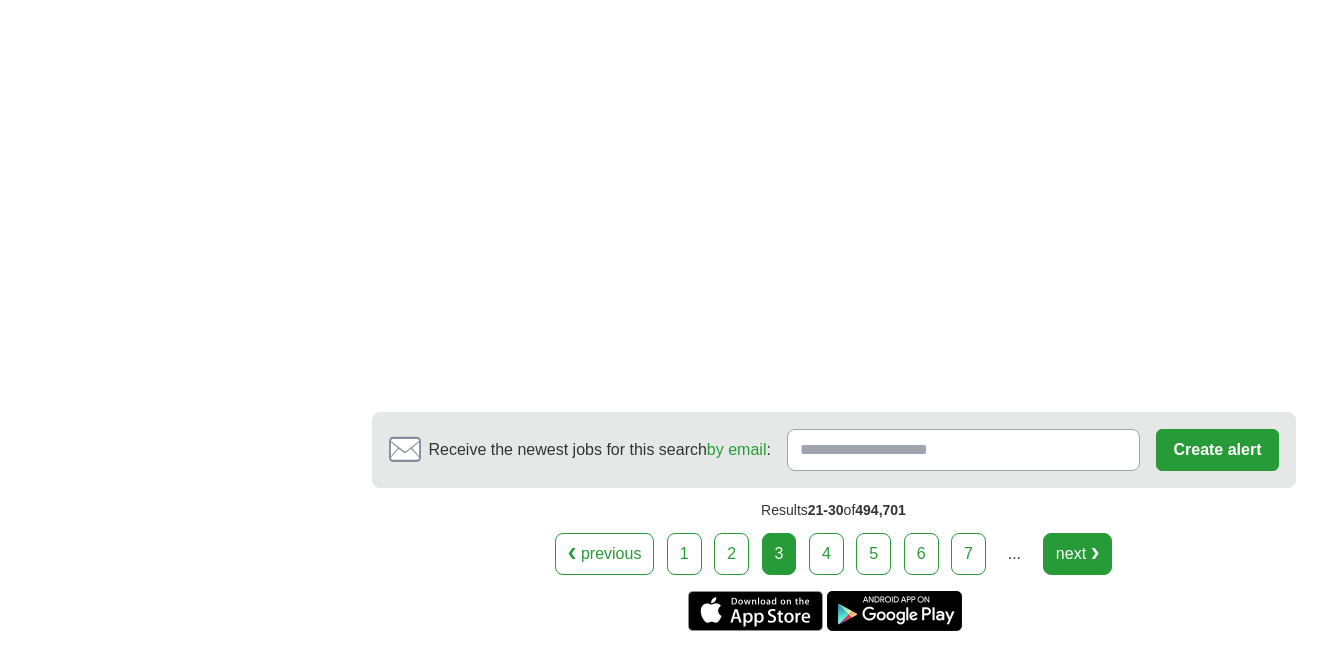 click on "next ❯" at bounding box center (1077, 554) 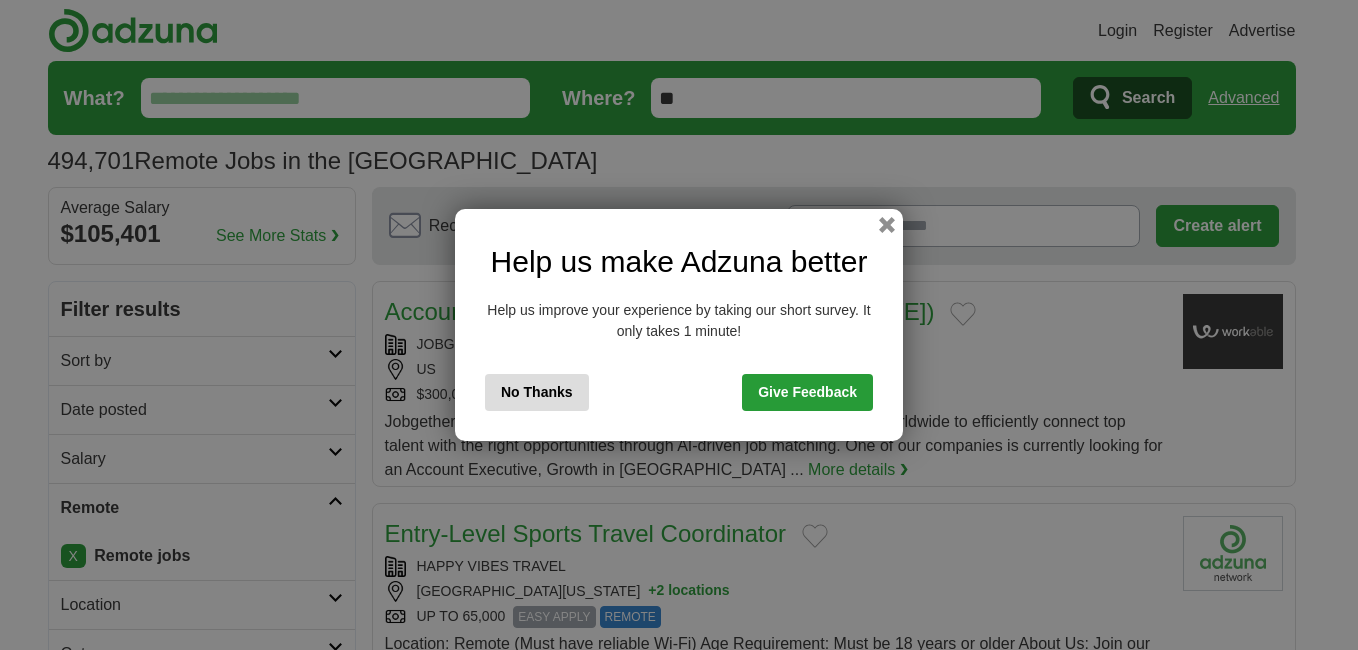 scroll, scrollTop: 0, scrollLeft: 0, axis: both 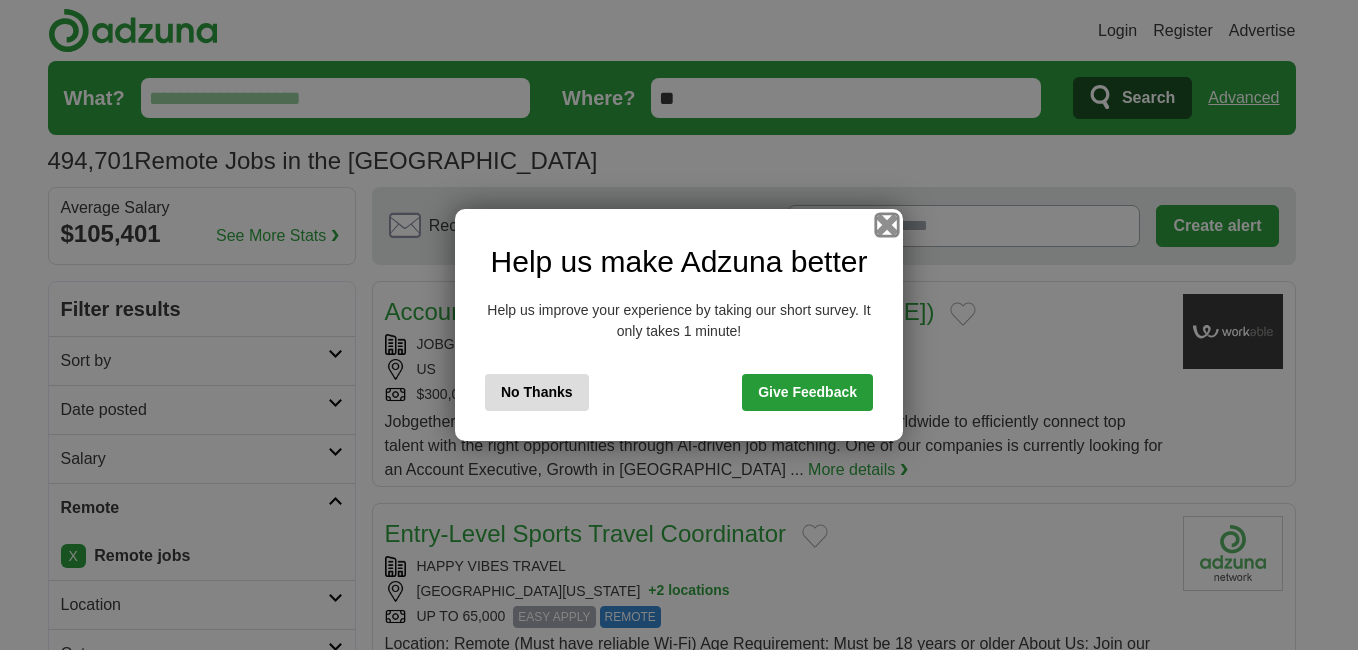 click at bounding box center (887, 225) 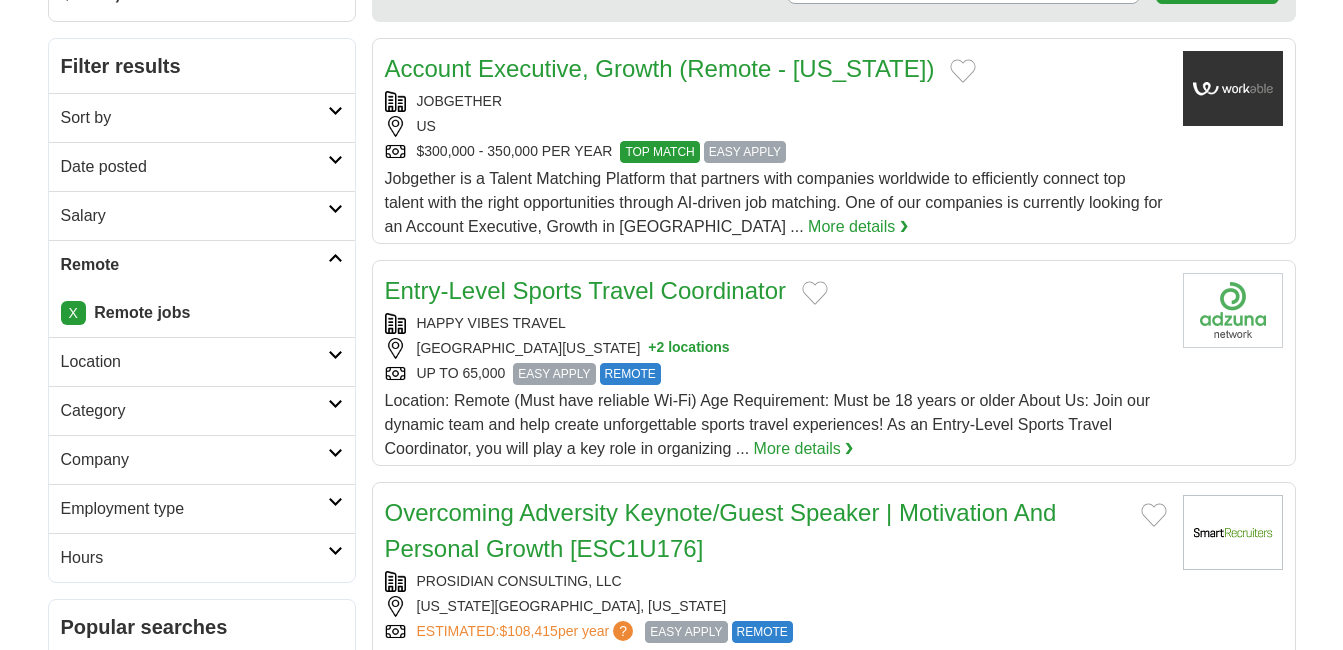 scroll, scrollTop: 249, scrollLeft: 0, axis: vertical 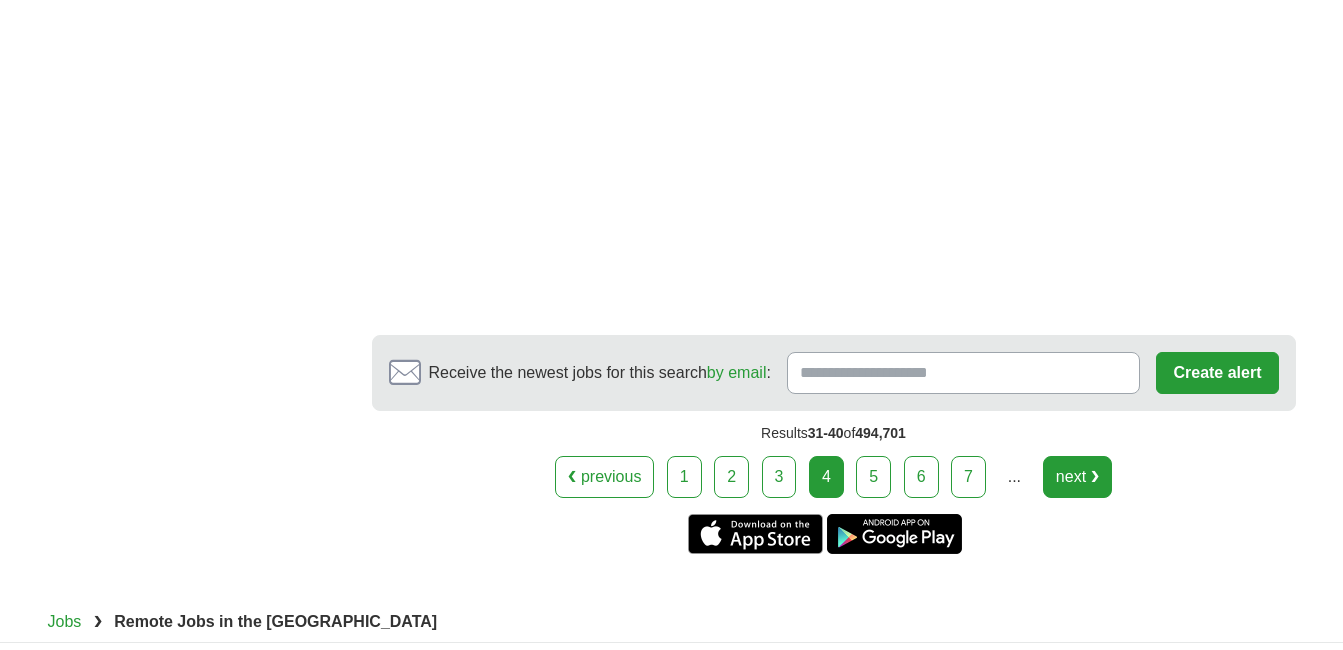 click on "next ❯" at bounding box center [1077, 477] 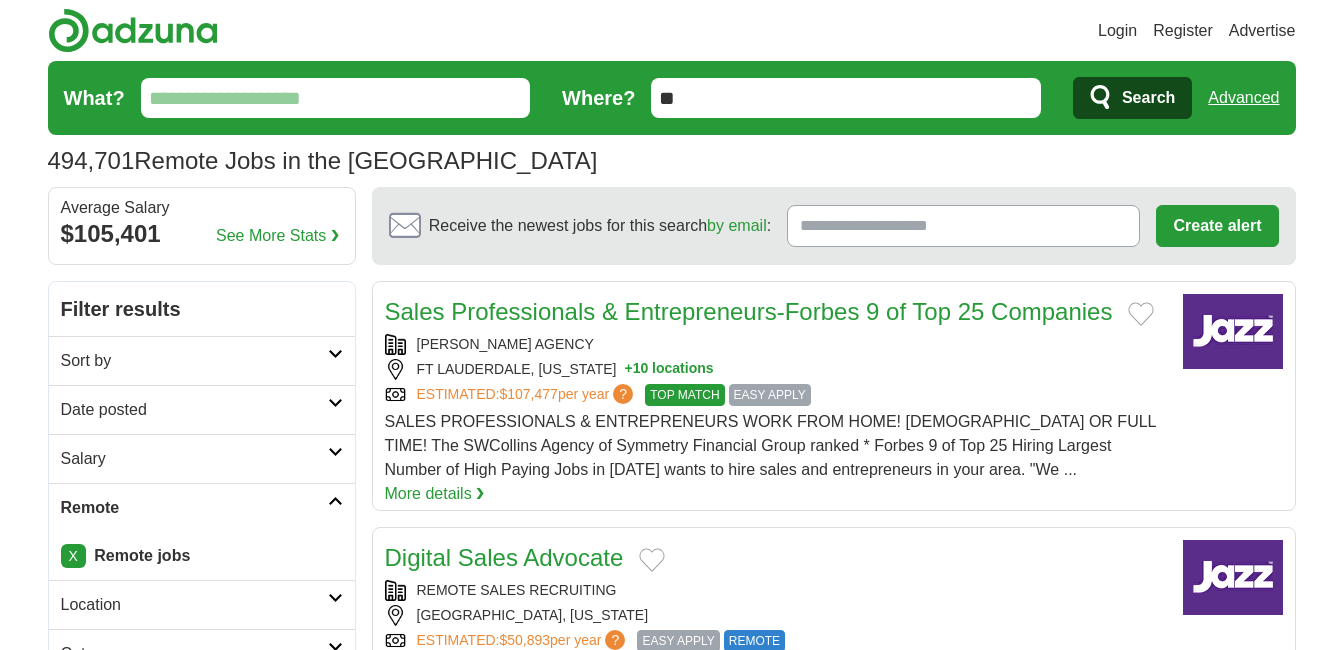 scroll, scrollTop: 0, scrollLeft: 0, axis: both 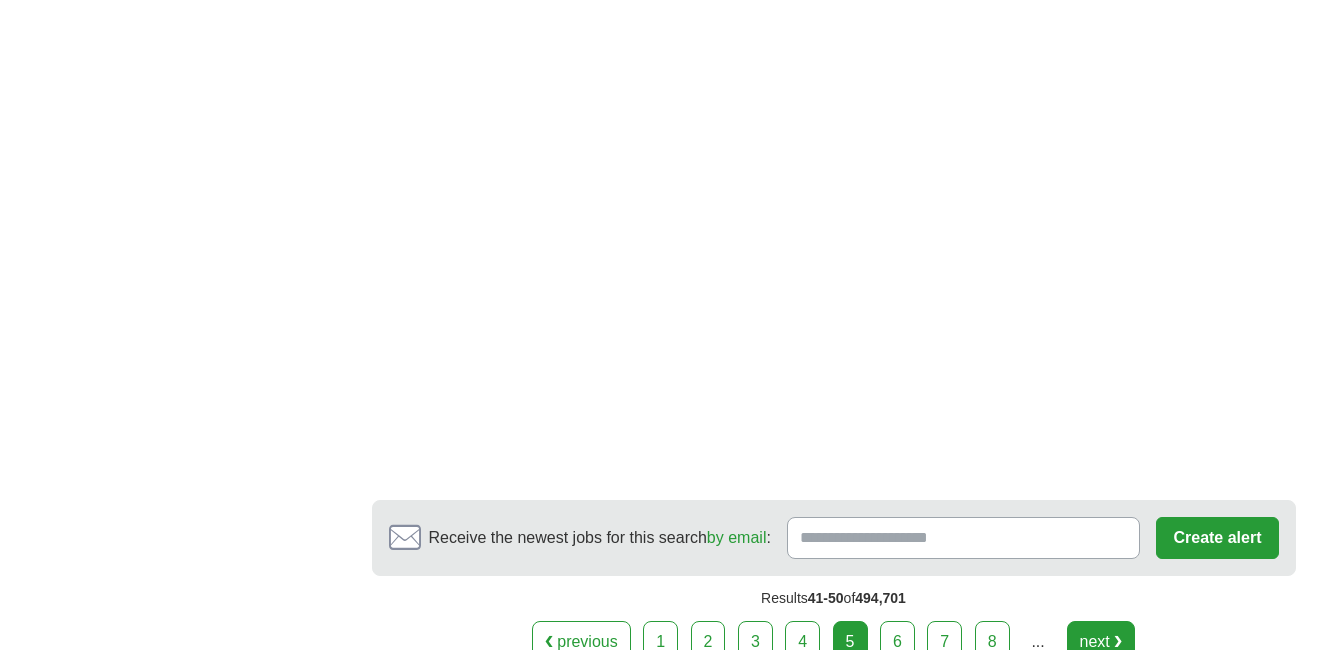click on "next ❯" at bounding box center (1101, 642) 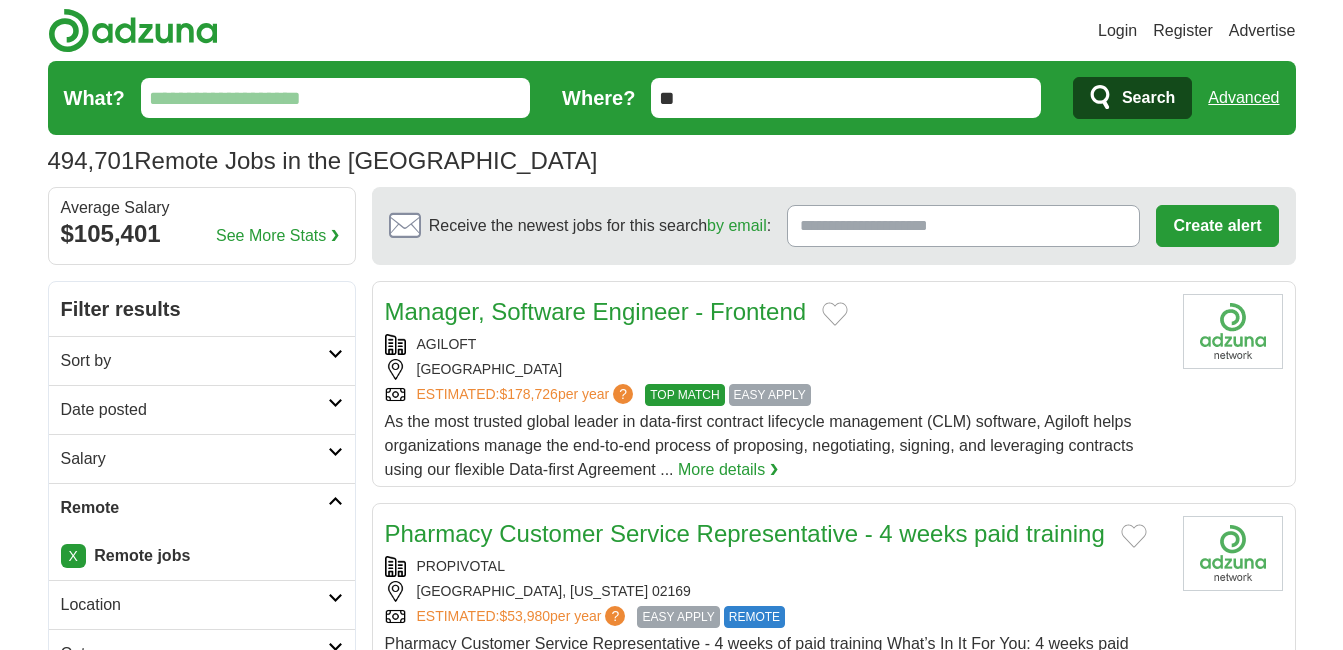 scroll, scrollTop: 0, scrollLeft: 0, axis: both 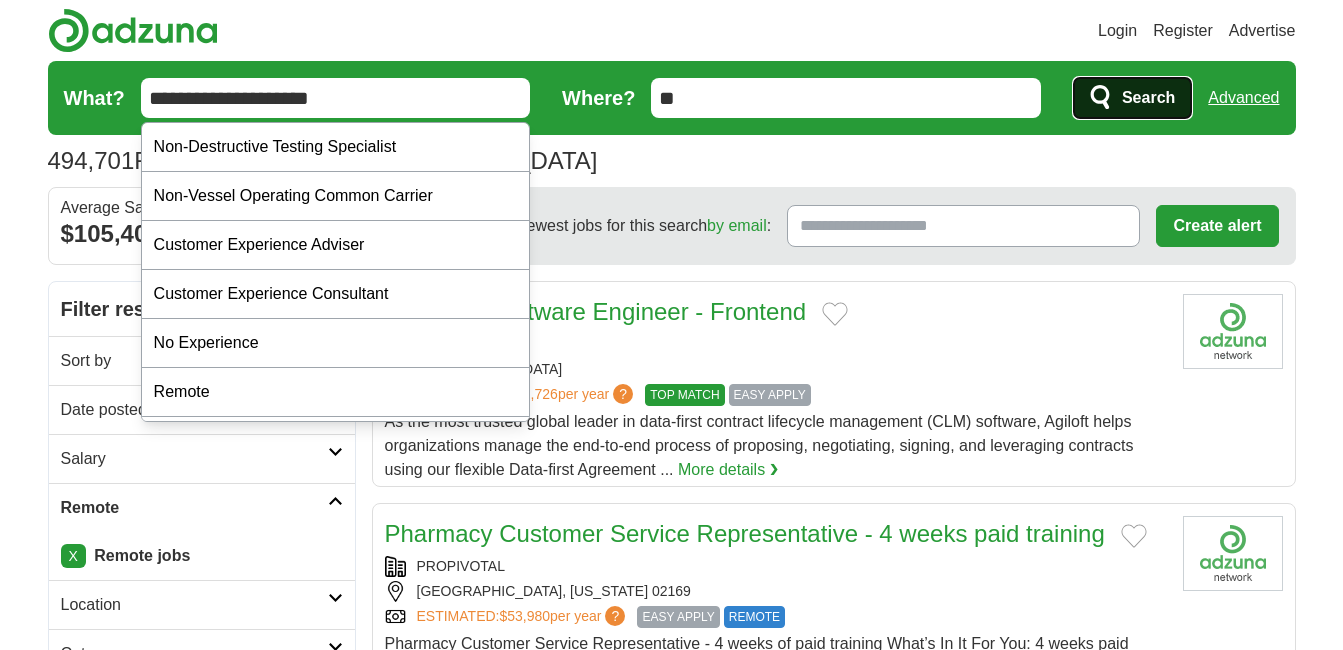 click on "Search" at bounding box center (1148, 98) 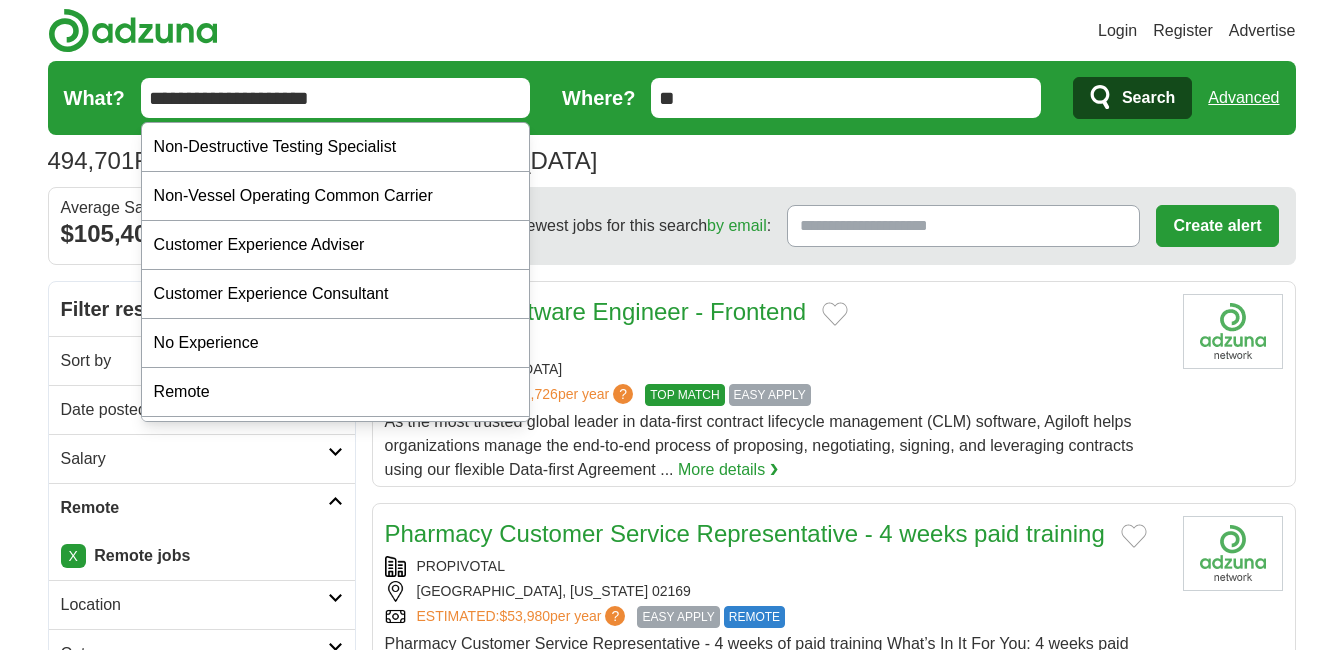 drag, startPoint x: 365, startPoint y: 97, endPoint x: 124, endPoint y: 97, distance: 241 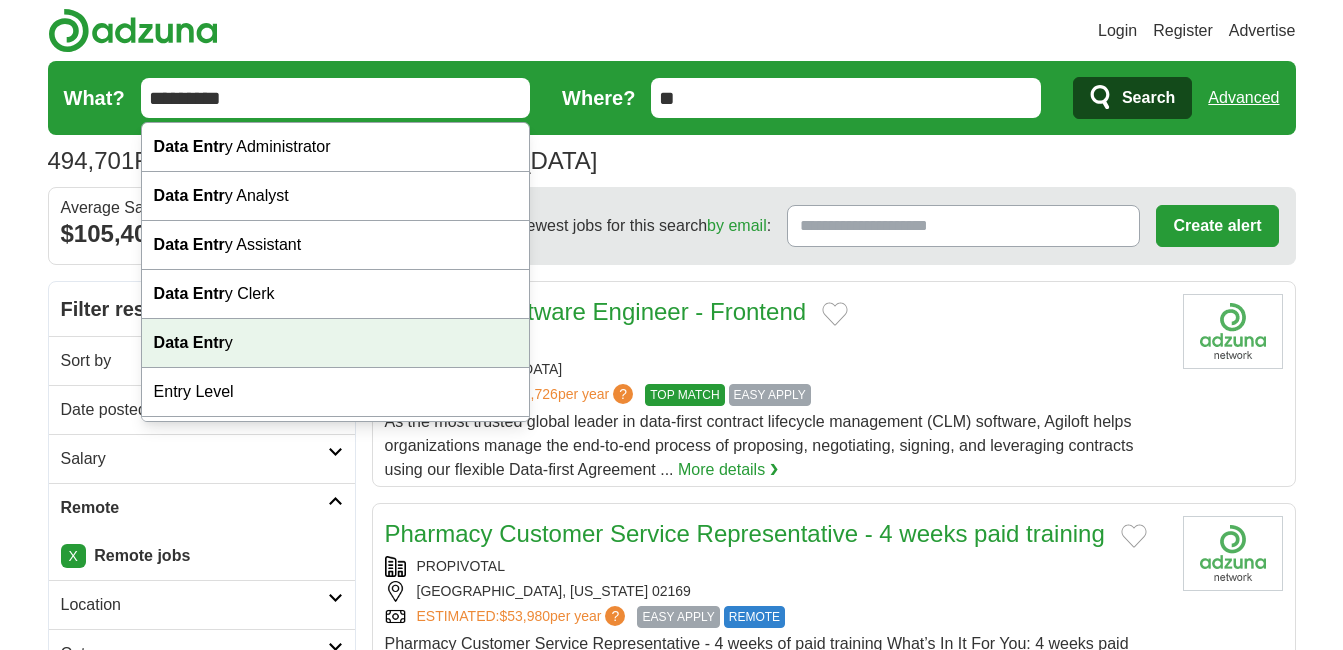 click on "Data Entr y" at bounding box center (336, 343) 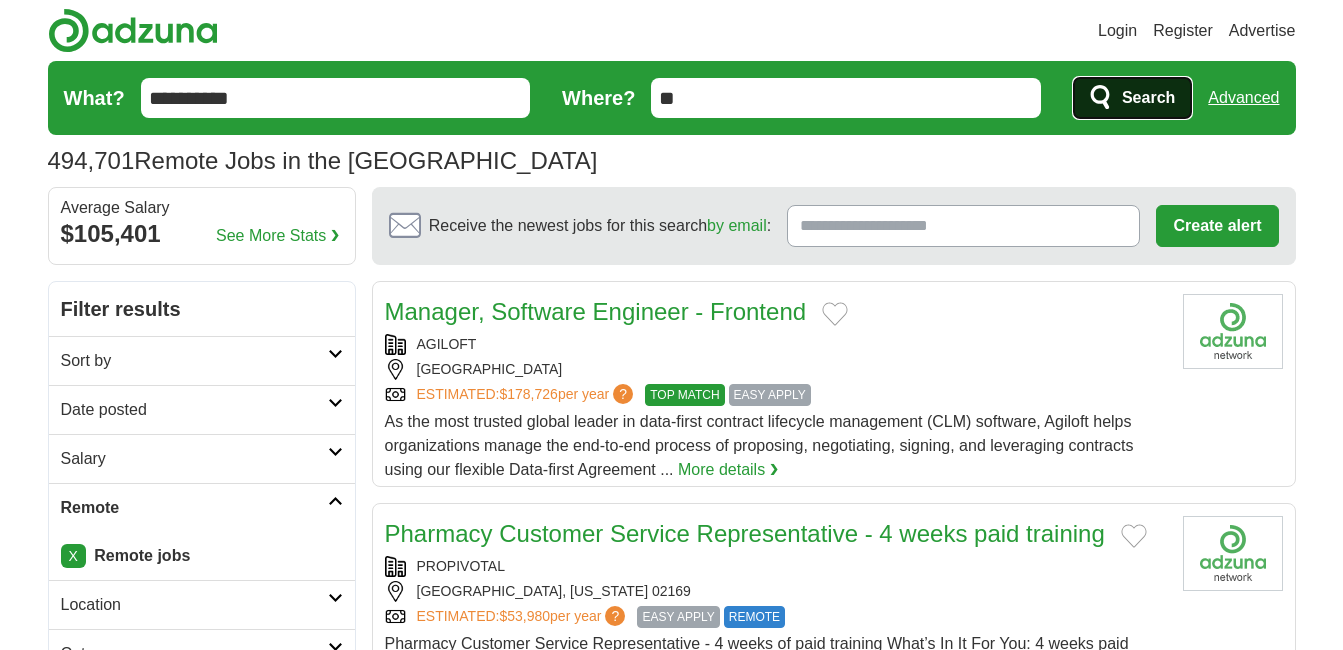 click on "Search" at bounding box center [1148, 98] 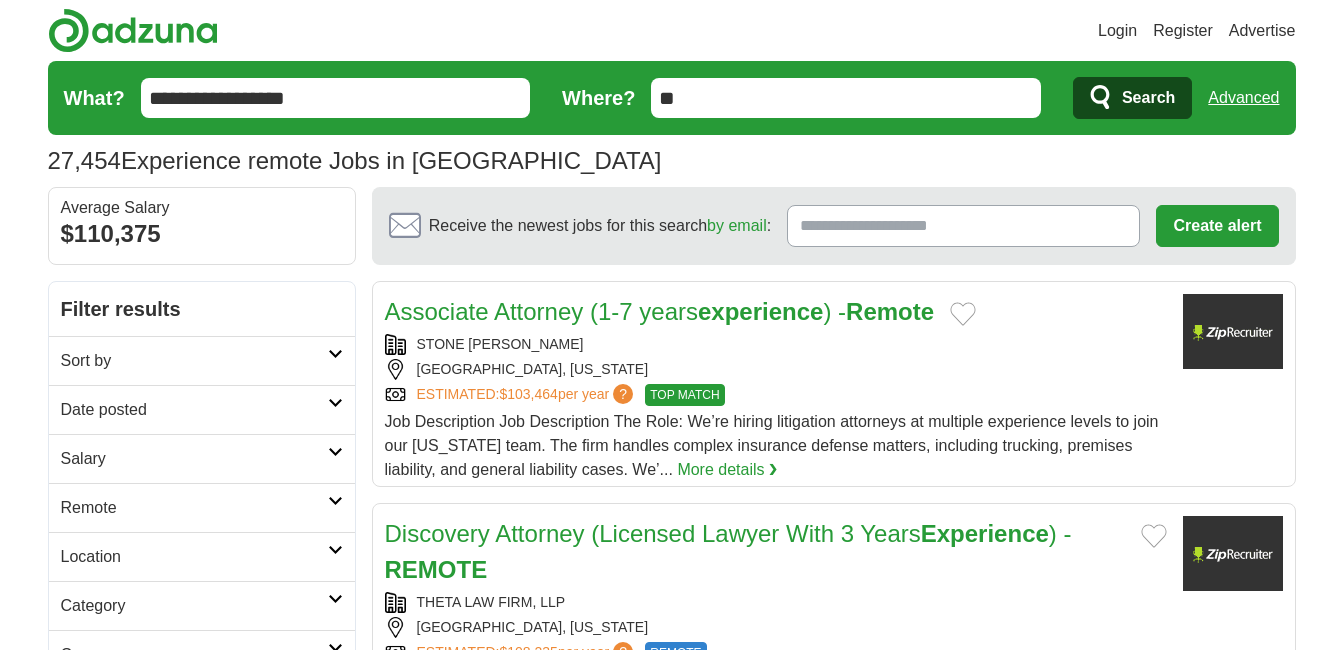 scroll, scrollTop: 0, scrollLeft: 0, axis: both 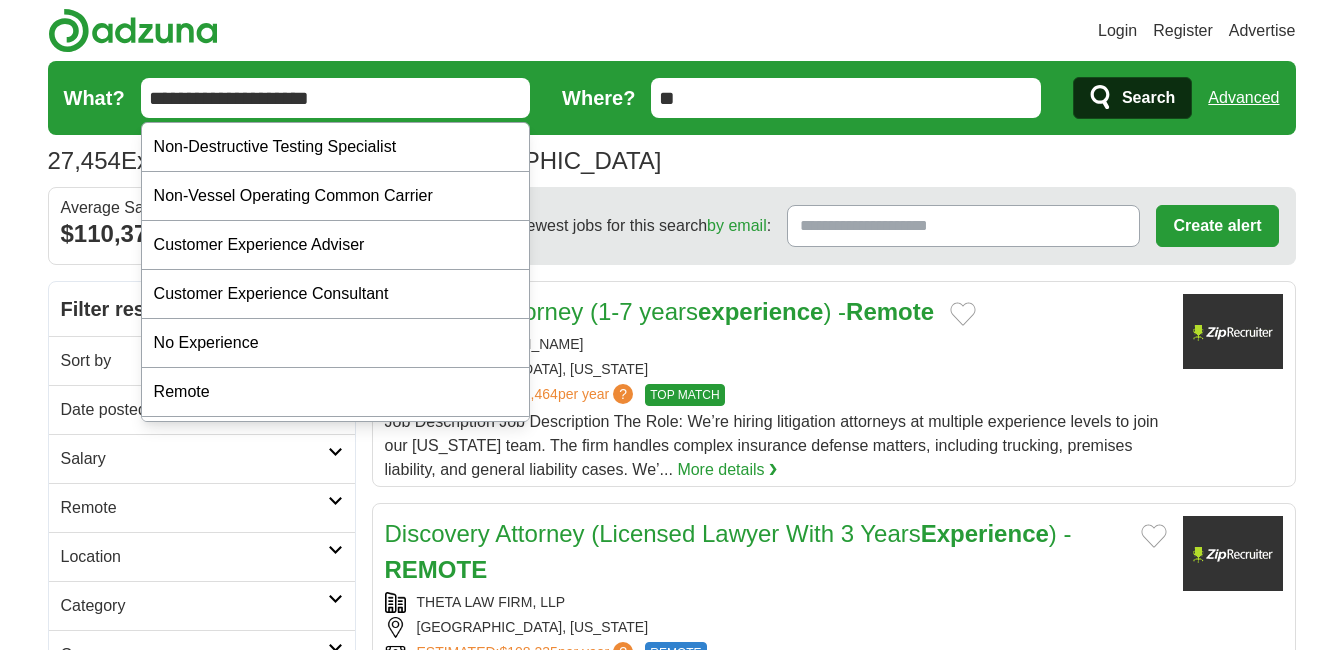 type on "**********" 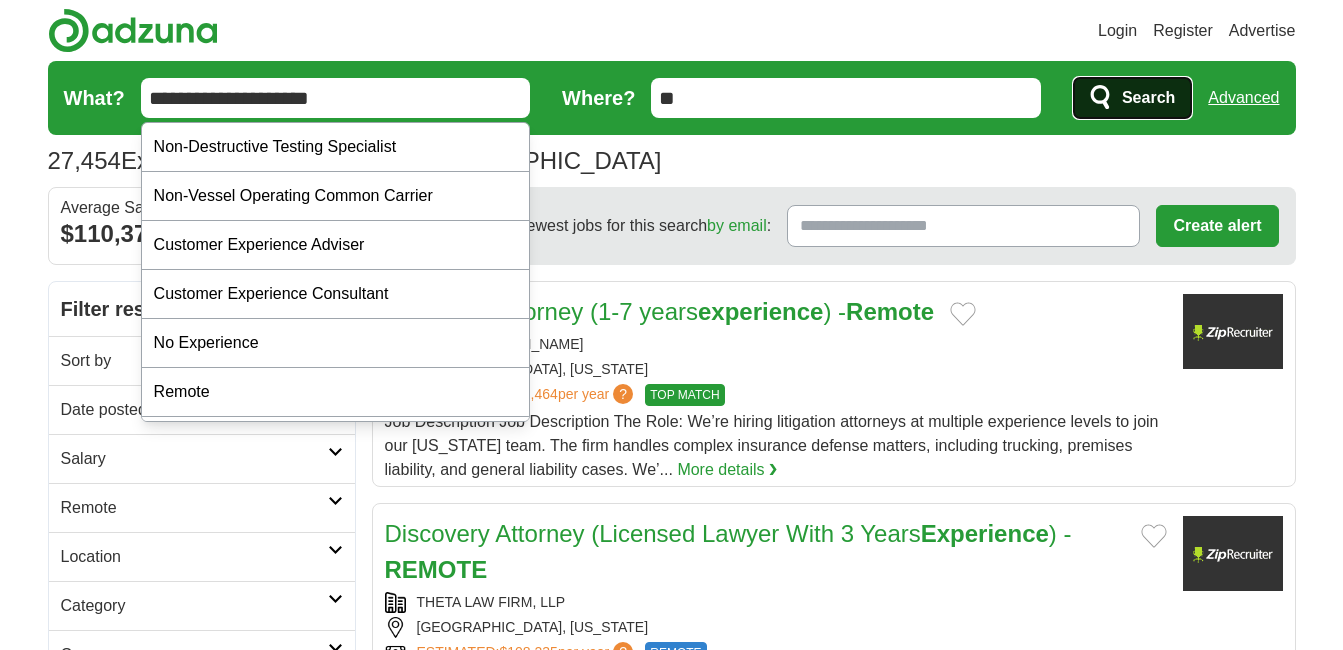 click on "Search" at bounding box center [1148, 98] 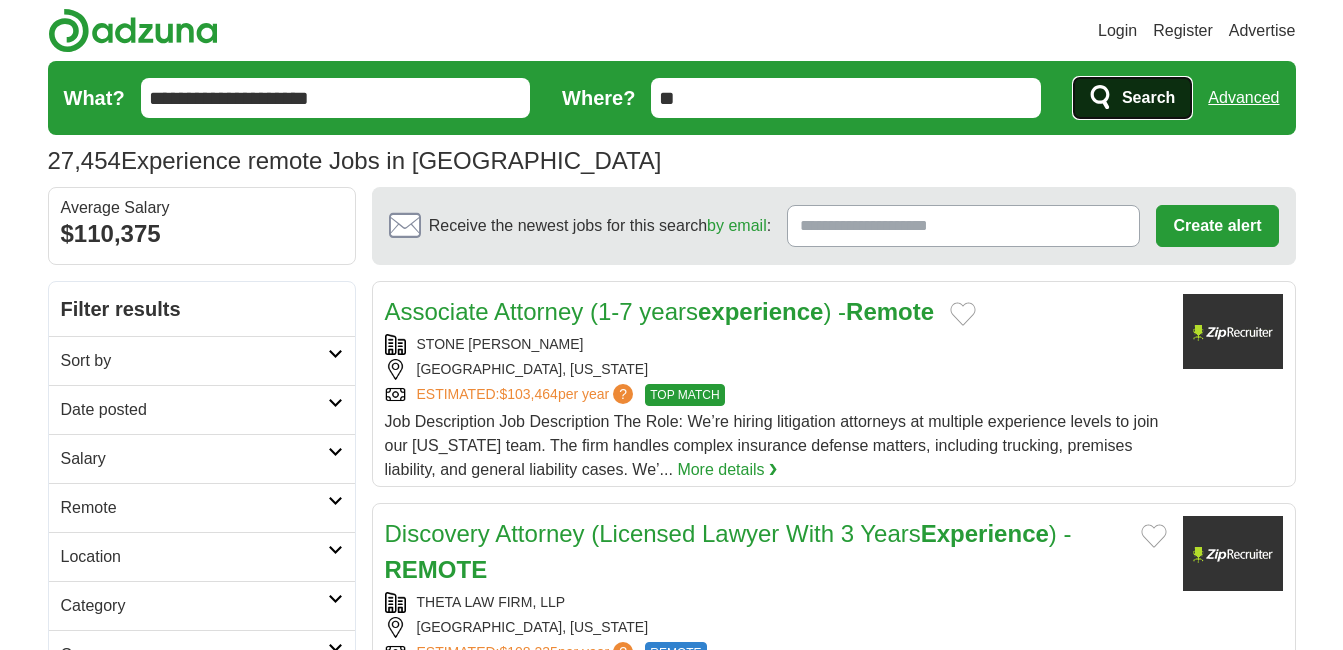 click on "Search" at bounding box center [1148, 98] 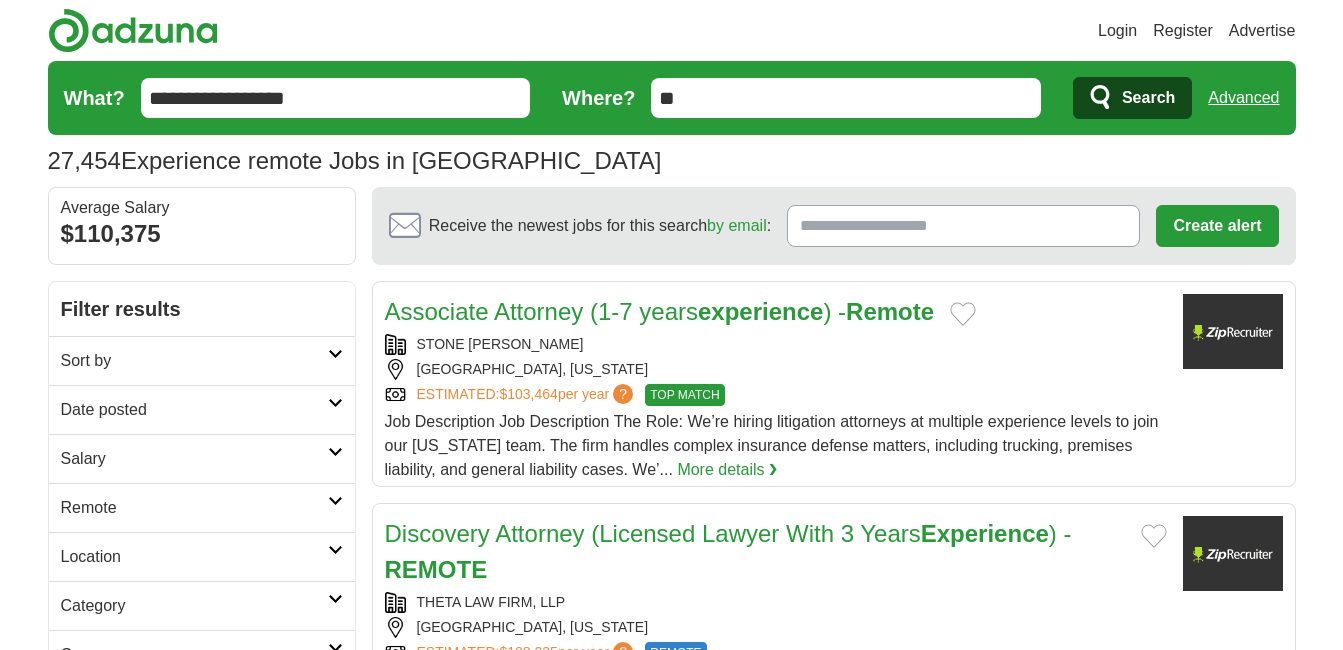 scroll, scrollTop: 0, scrollLeft: 0, axis: both 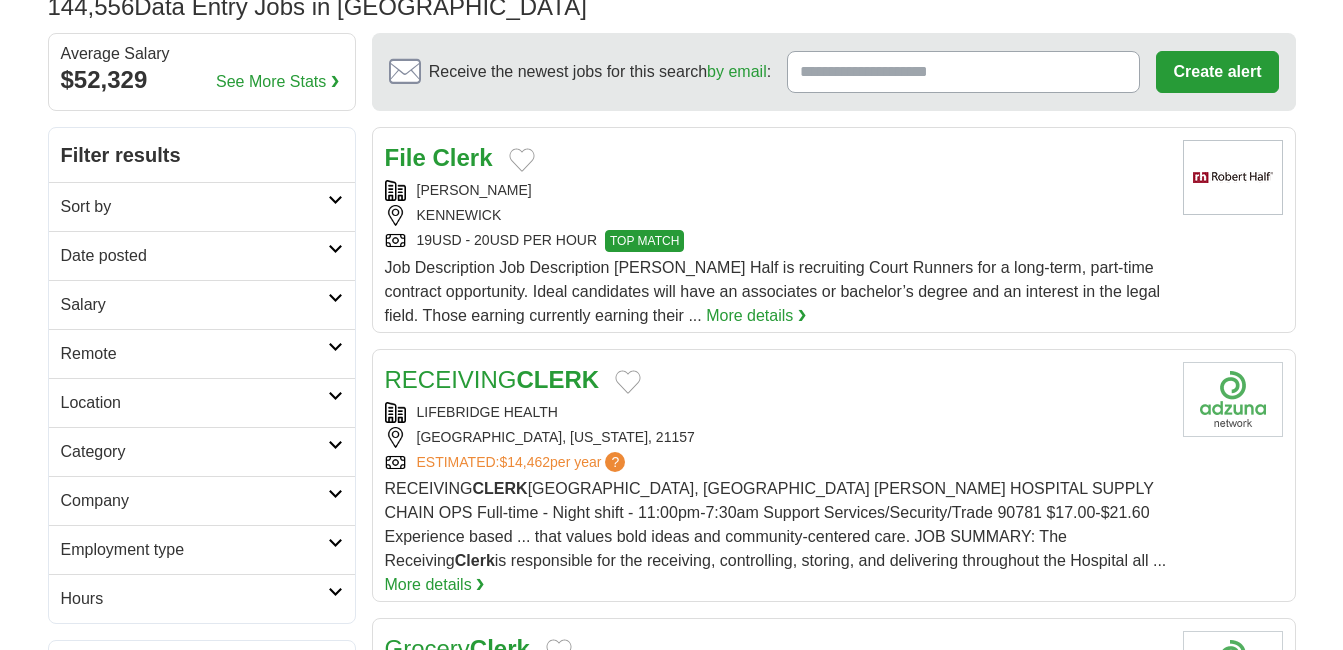 click on "Remote" at bounding box center (194, 354) 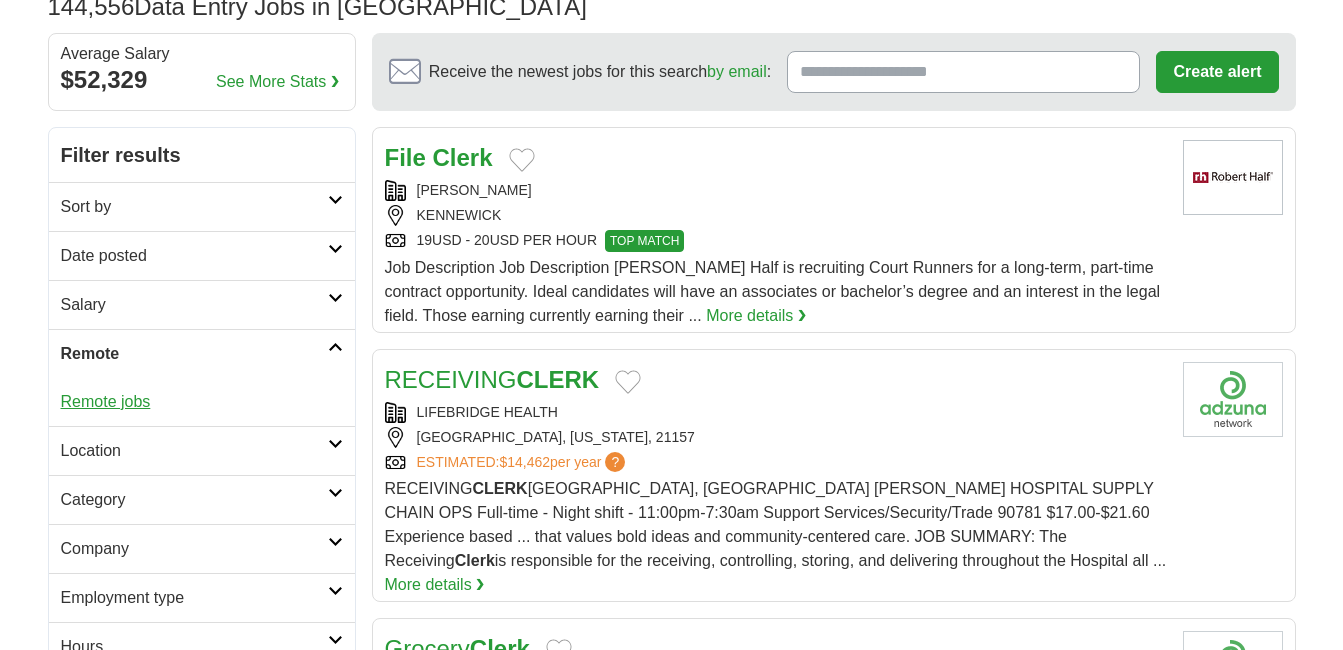 click on "Remote jobs" at bounding box center [106, 401] 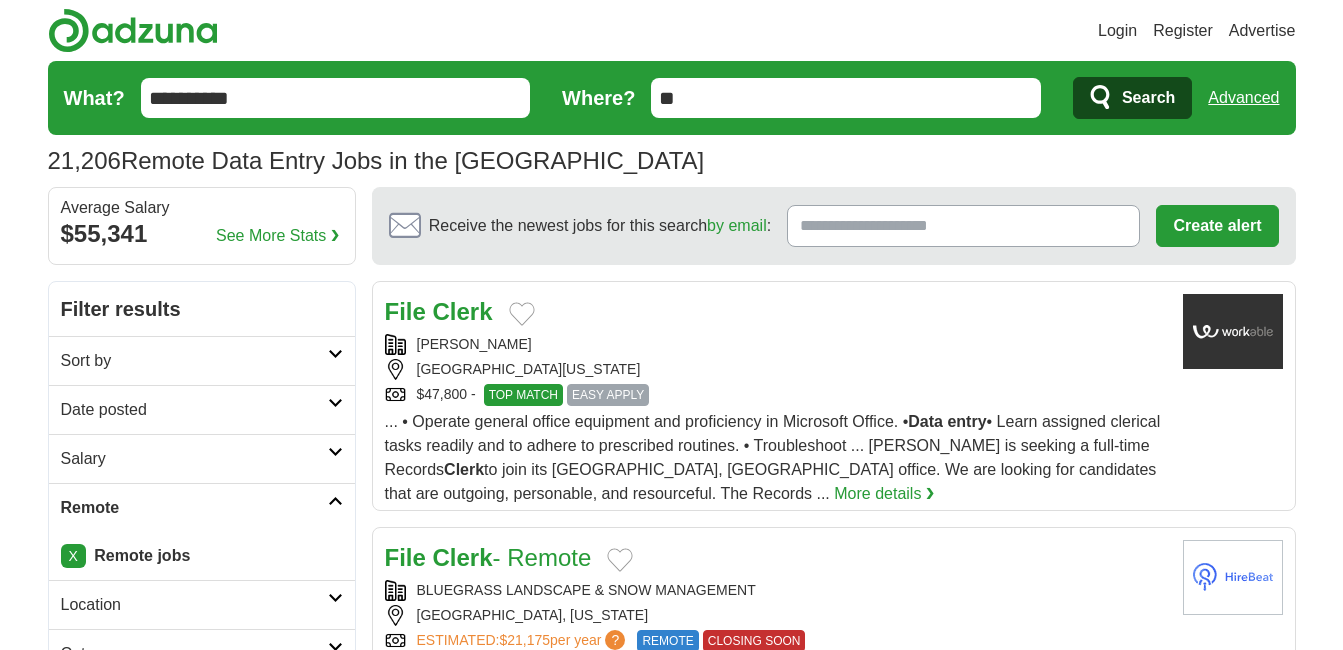 scroll, scrollTop: 0, scrollLeft: 0, axis: both 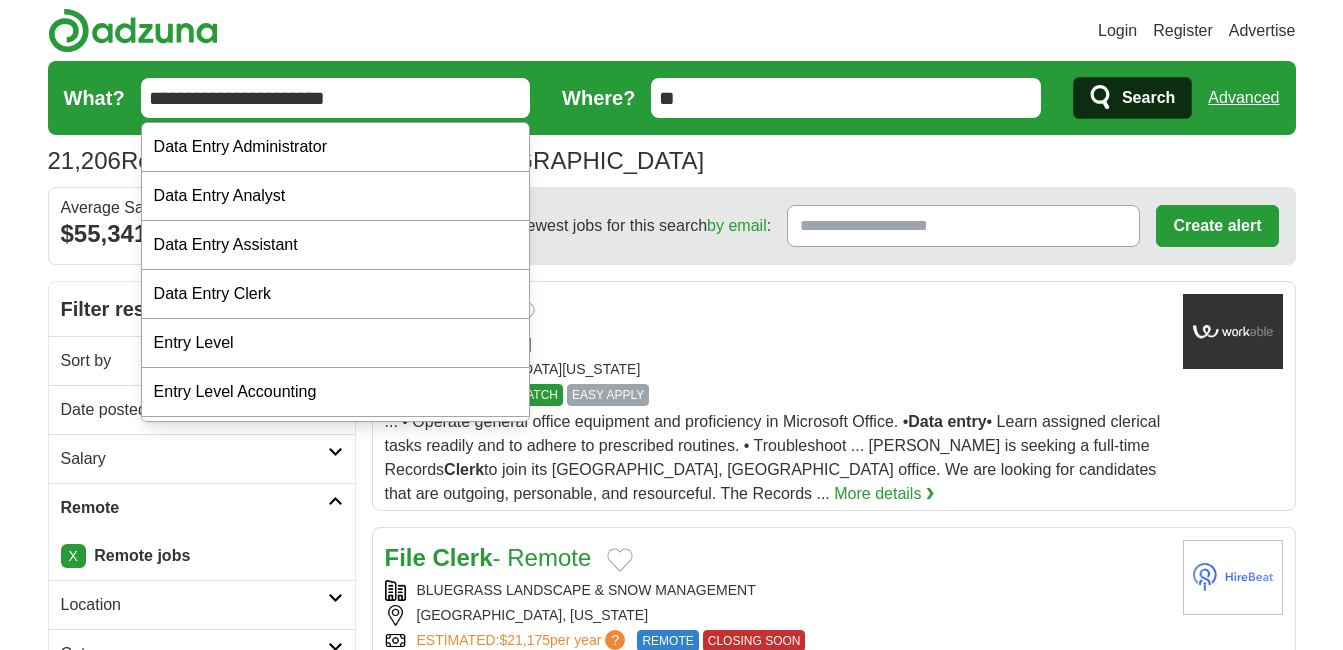 type on "**********" 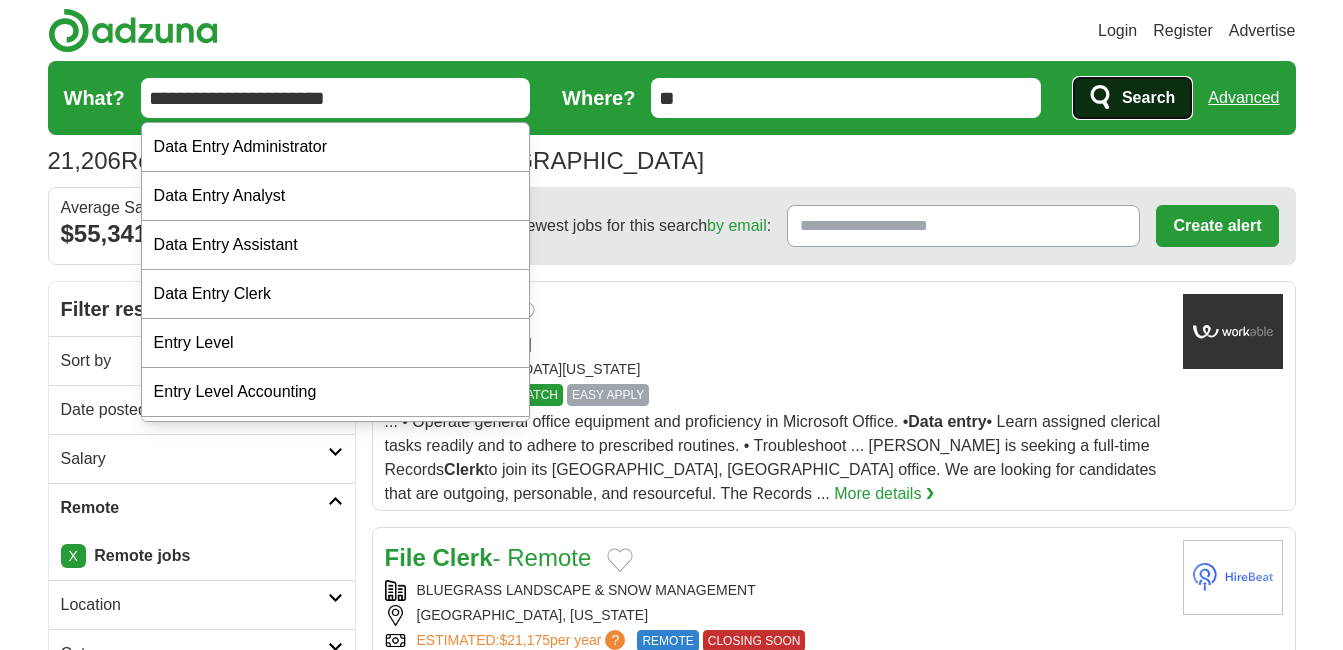 click on "Search" at bounding box center [1148, 98] 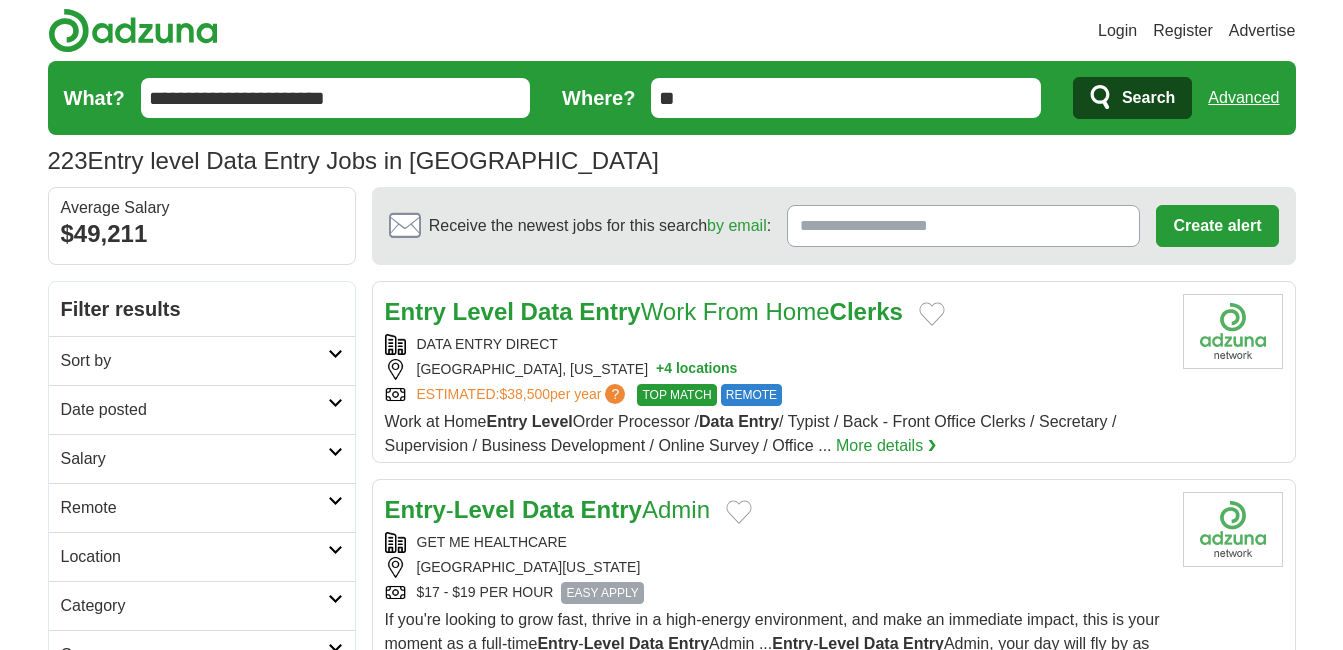scroll, scrollTop: 0, scrollLeft: 0, axis: both 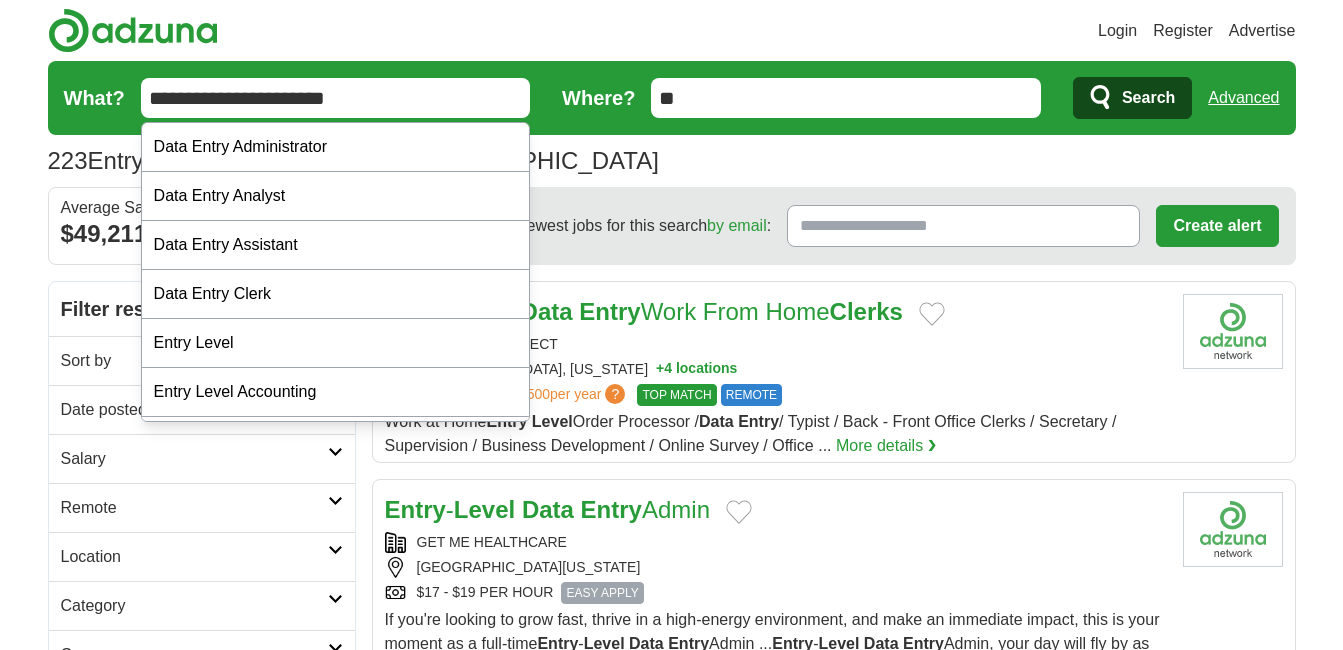 click on "**********" at bounding box center (336, 98) 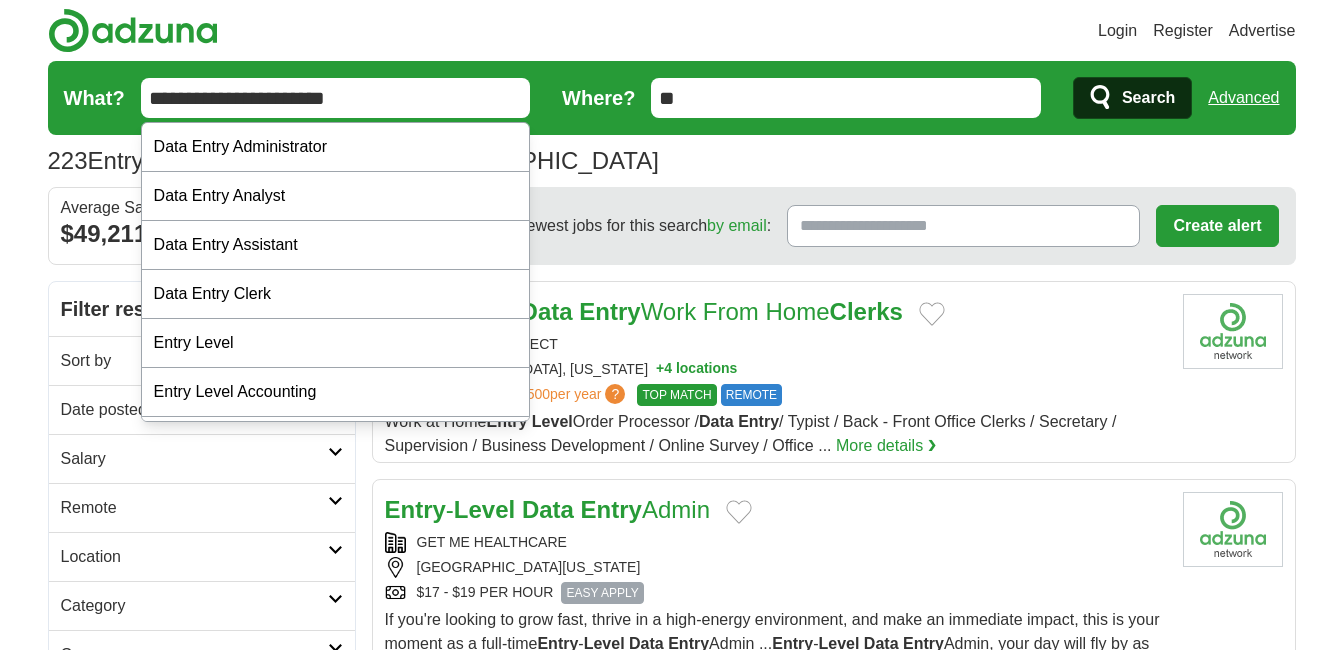 type on "**********" 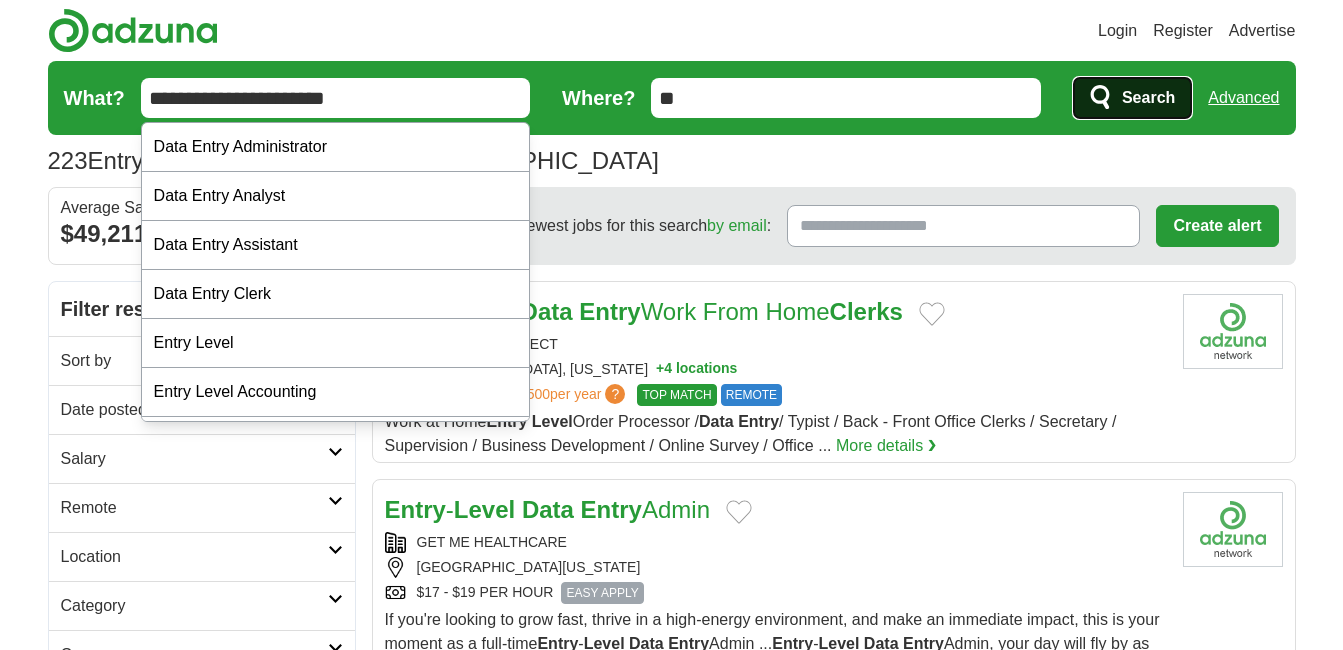 click on "Search" at bounding box center [1148, 98] 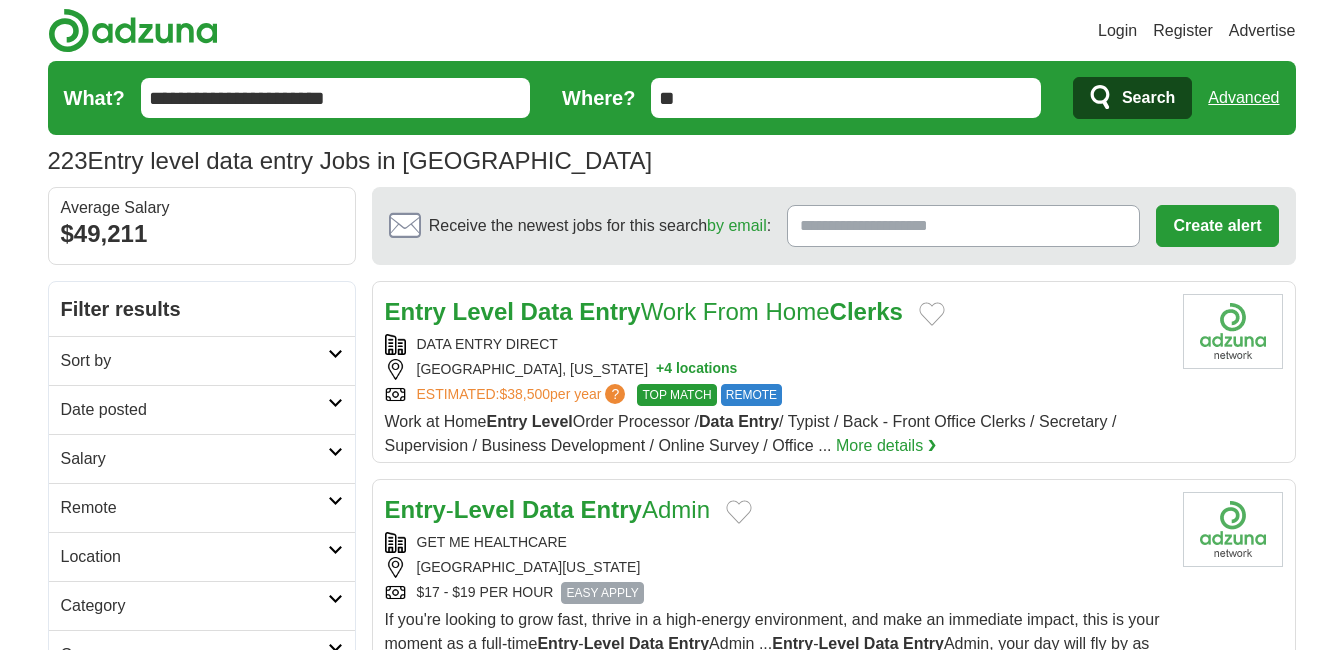 scroll, scrollTop: 0, scrollLeft: 0, axis: both 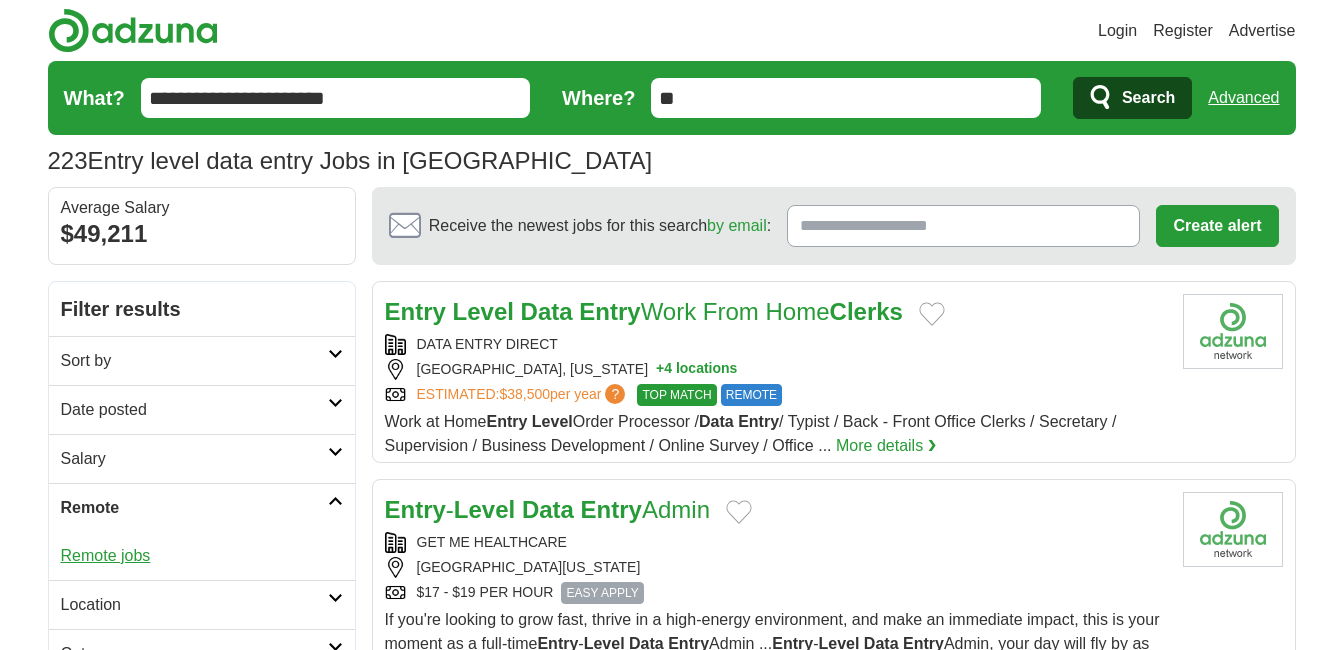 click on "Remote jobs" at bounding box center [106, 555] 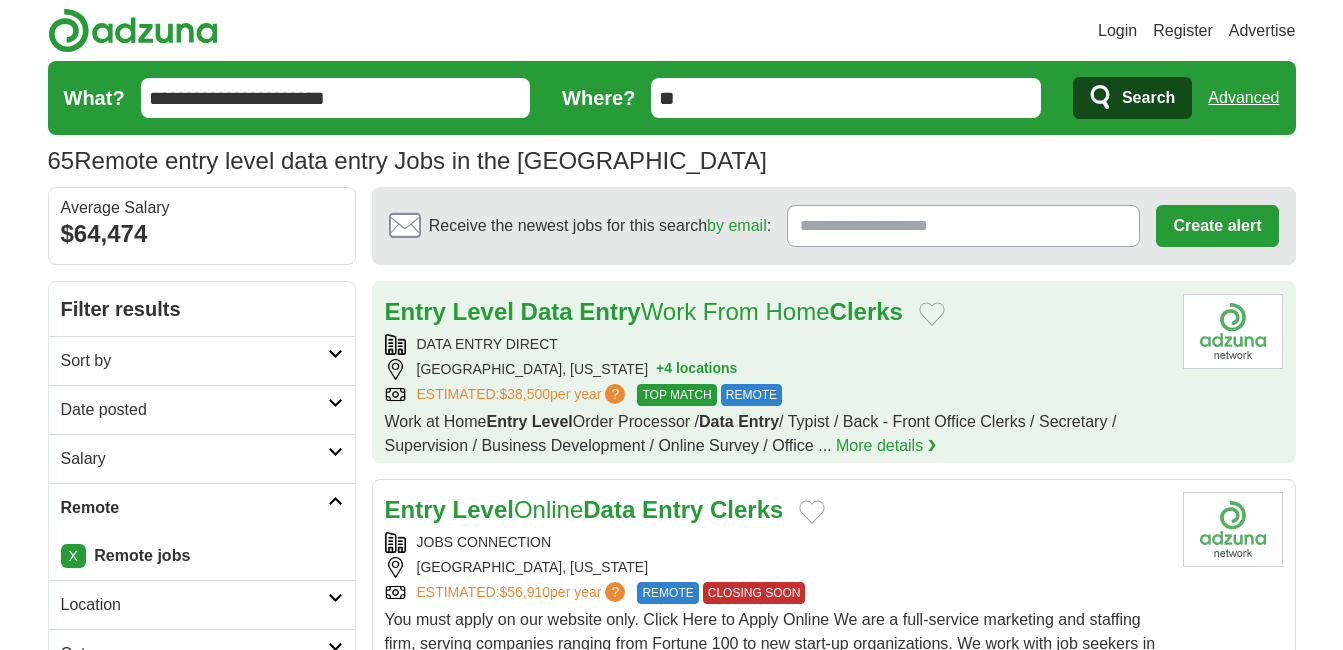 scroll, scrollTop: 0, scrollLeft: 0, axis: both 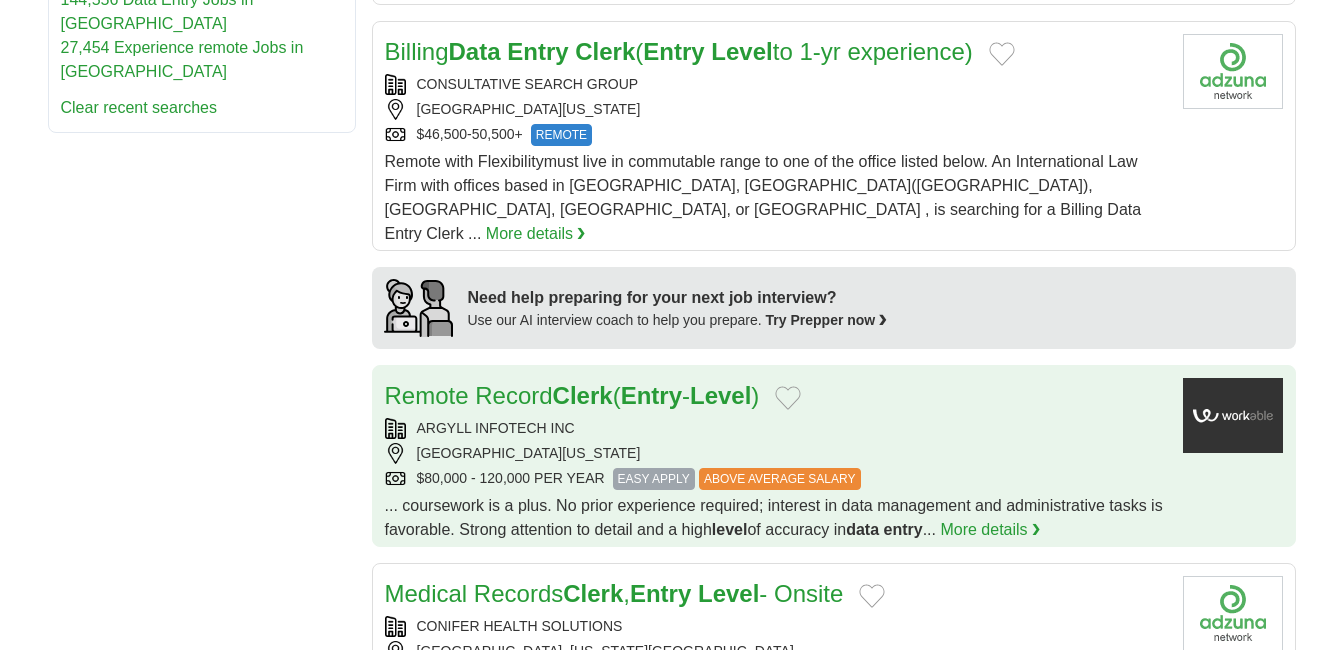 click on "ARGYLL INFOTECH INC" at bounding box center (776, 428) 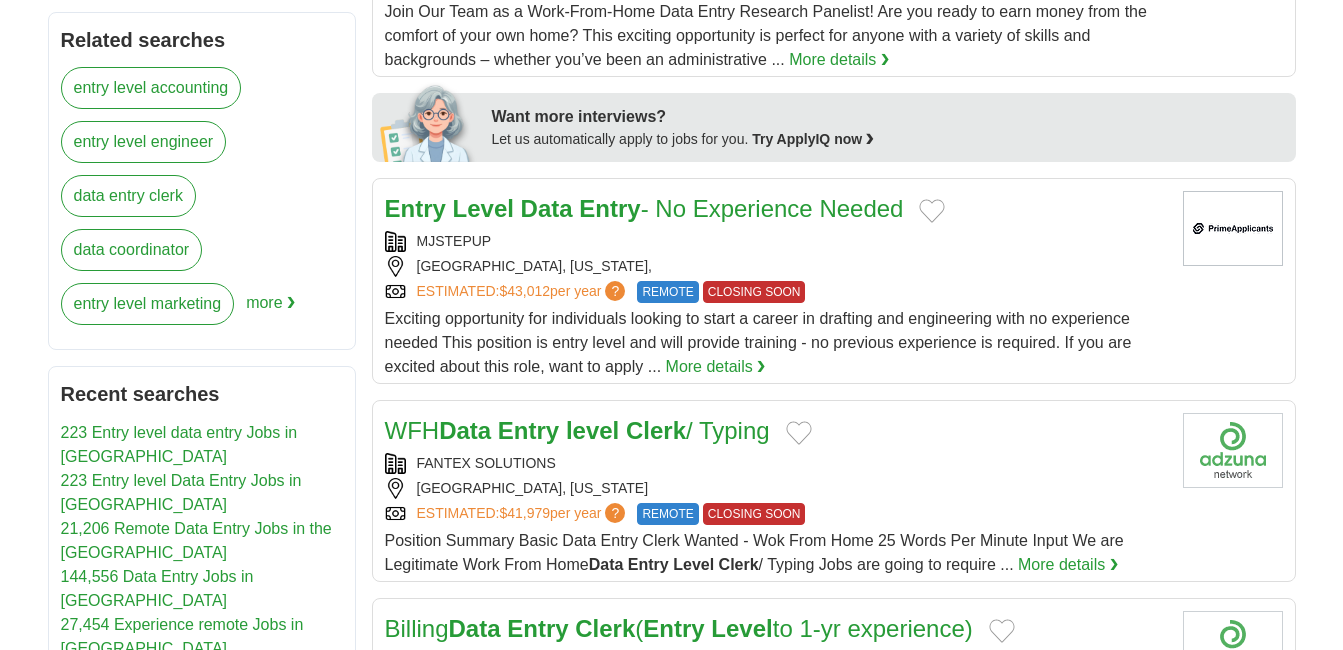 scroll, scrollTop: 823, scrollLeft: 0, axis: vertical 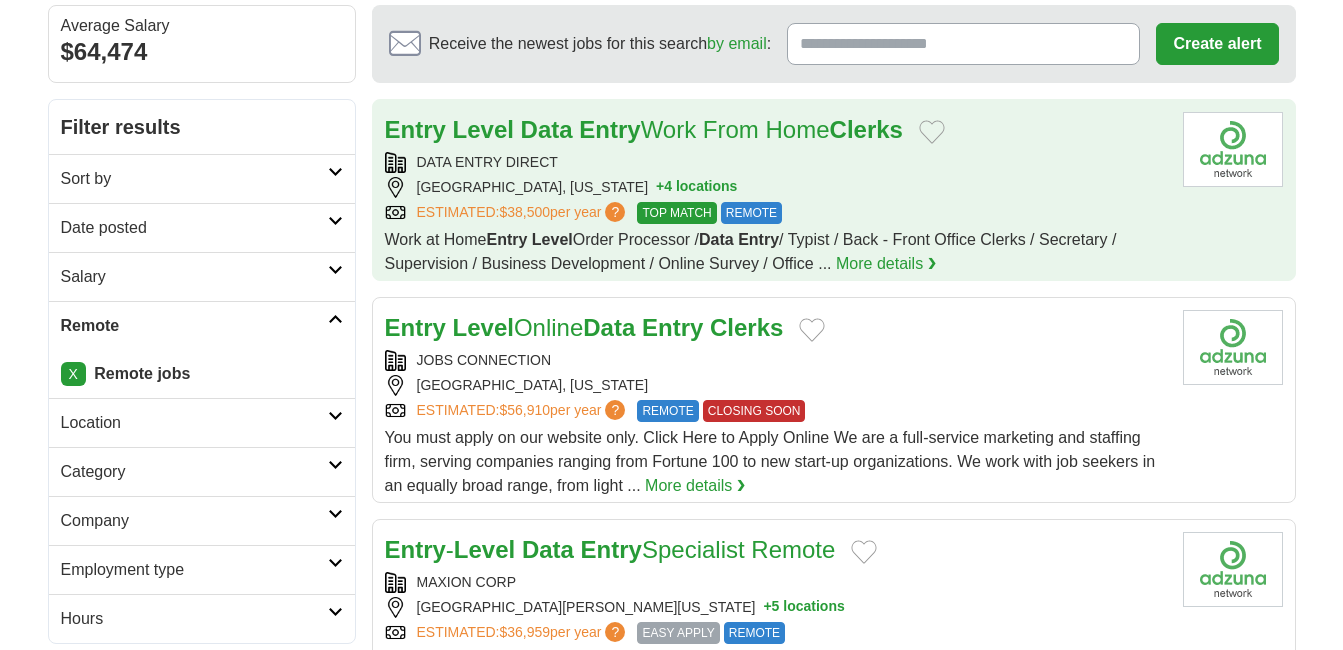 click on "[GEOGRAPHIC_DATA], [US_STATE]
+ 4
locations" at bounding box center [776, 187] 